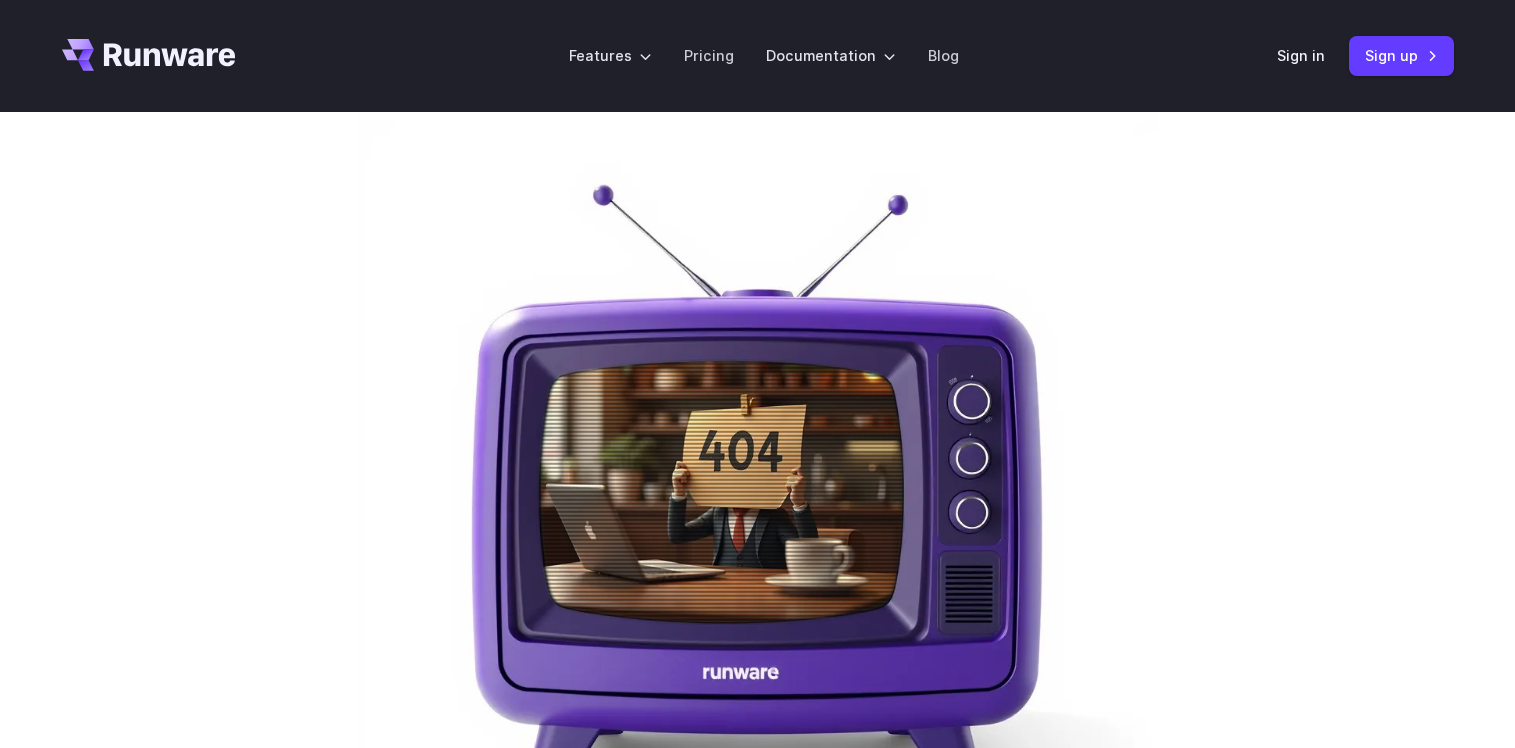 scroll, scrollTop: 498, scrollLeft: 0, axis: vertical 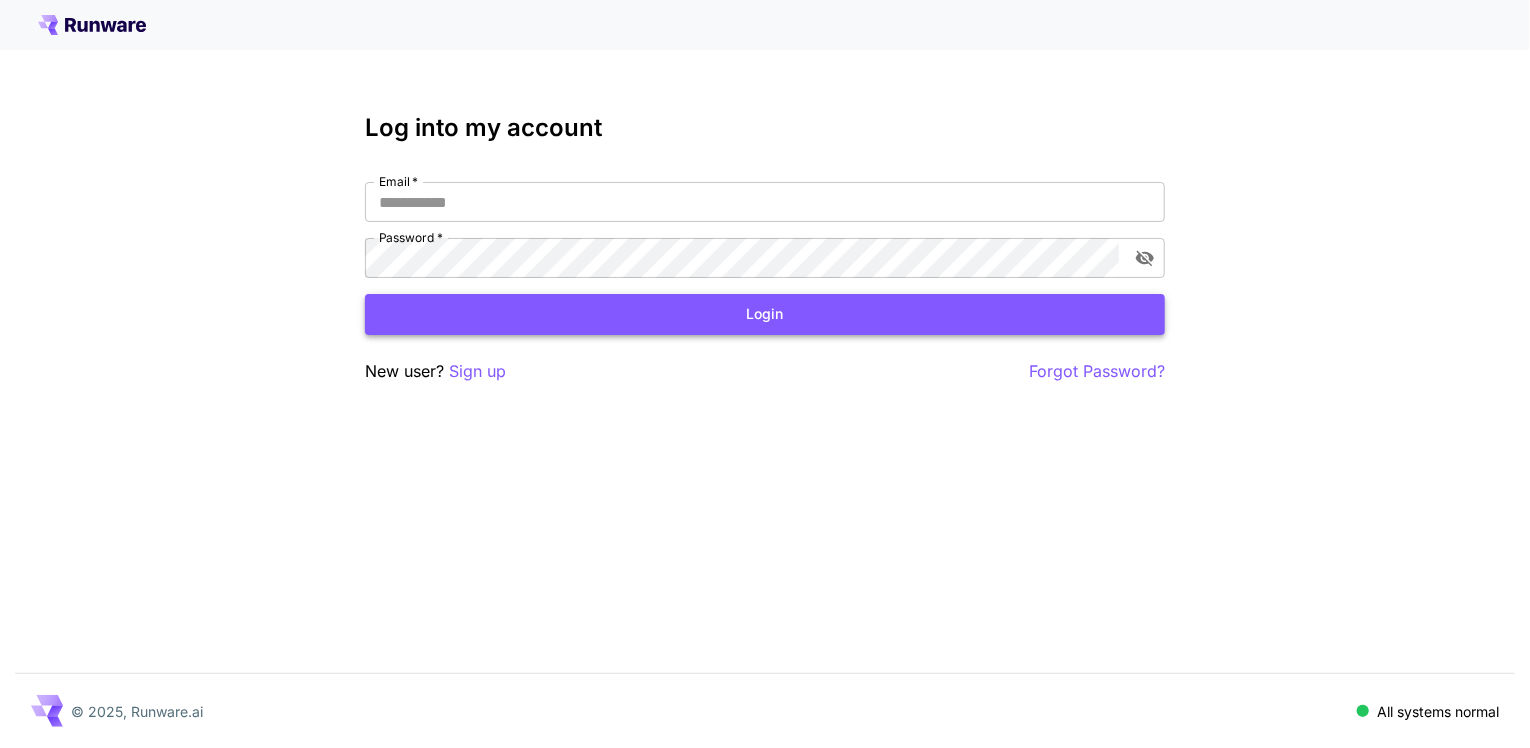 type on "**********" 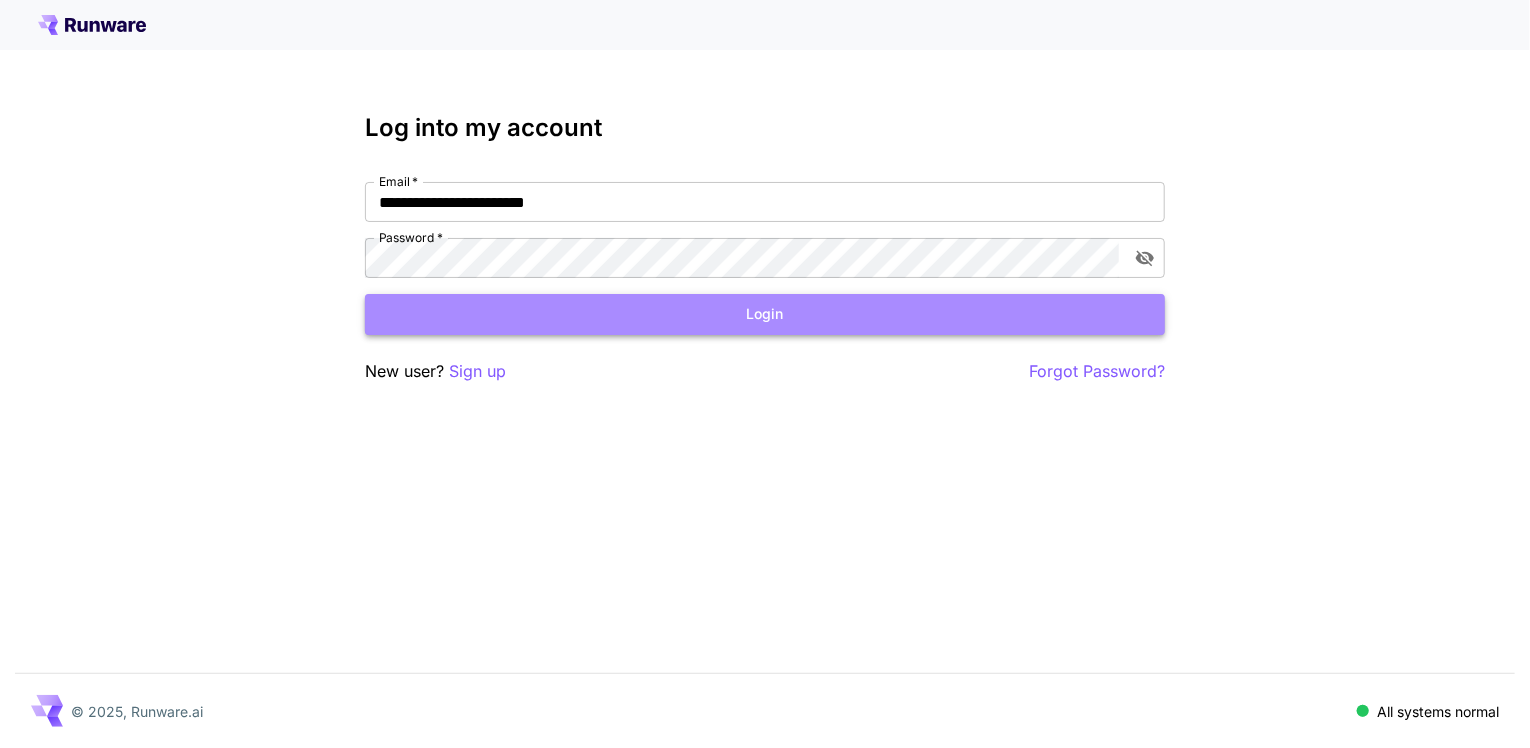 click on "Login" at bounding box center [765, 314] 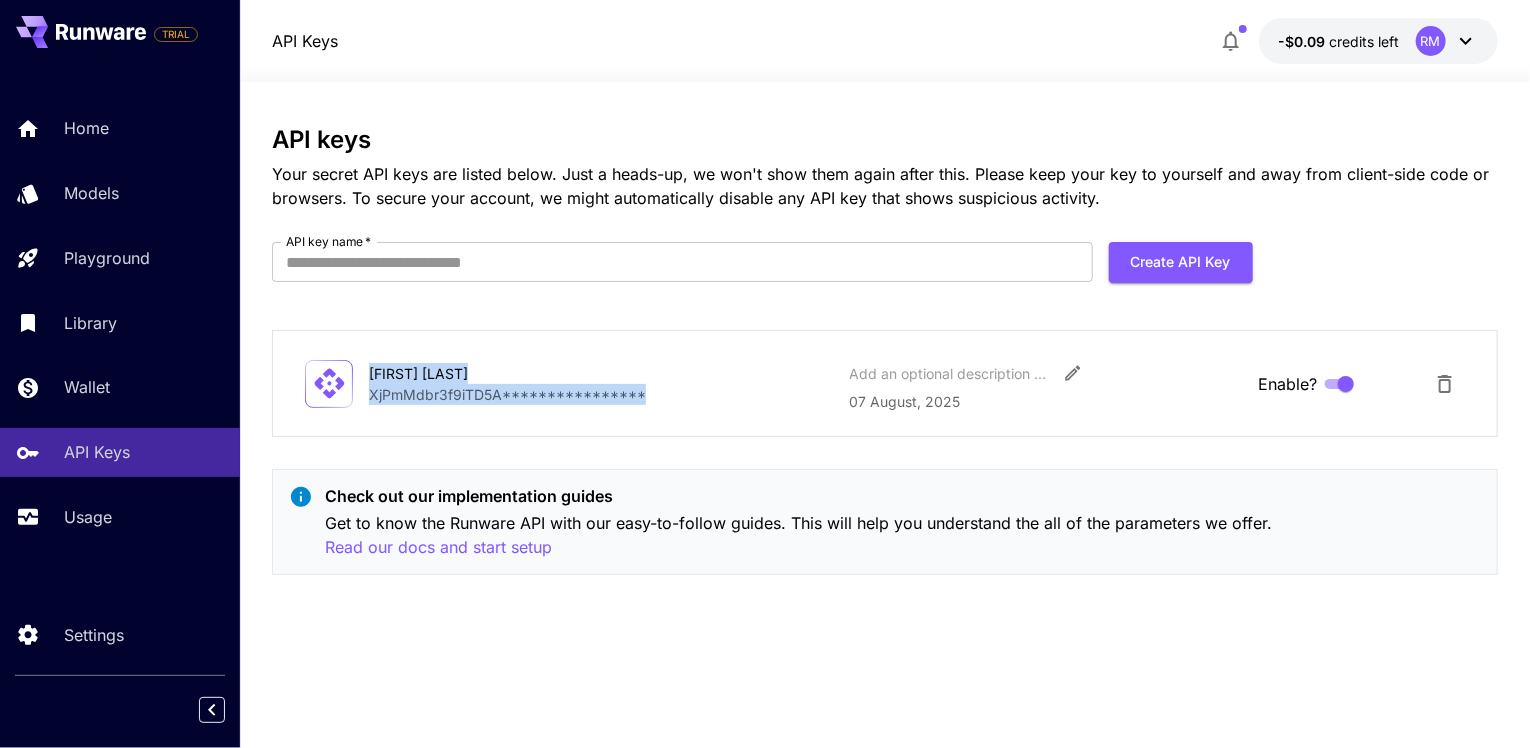 drag, startPoint x: 295, startPoint y: 371, endPoint x: 660, endPoint y: 388, distance: 365.3957 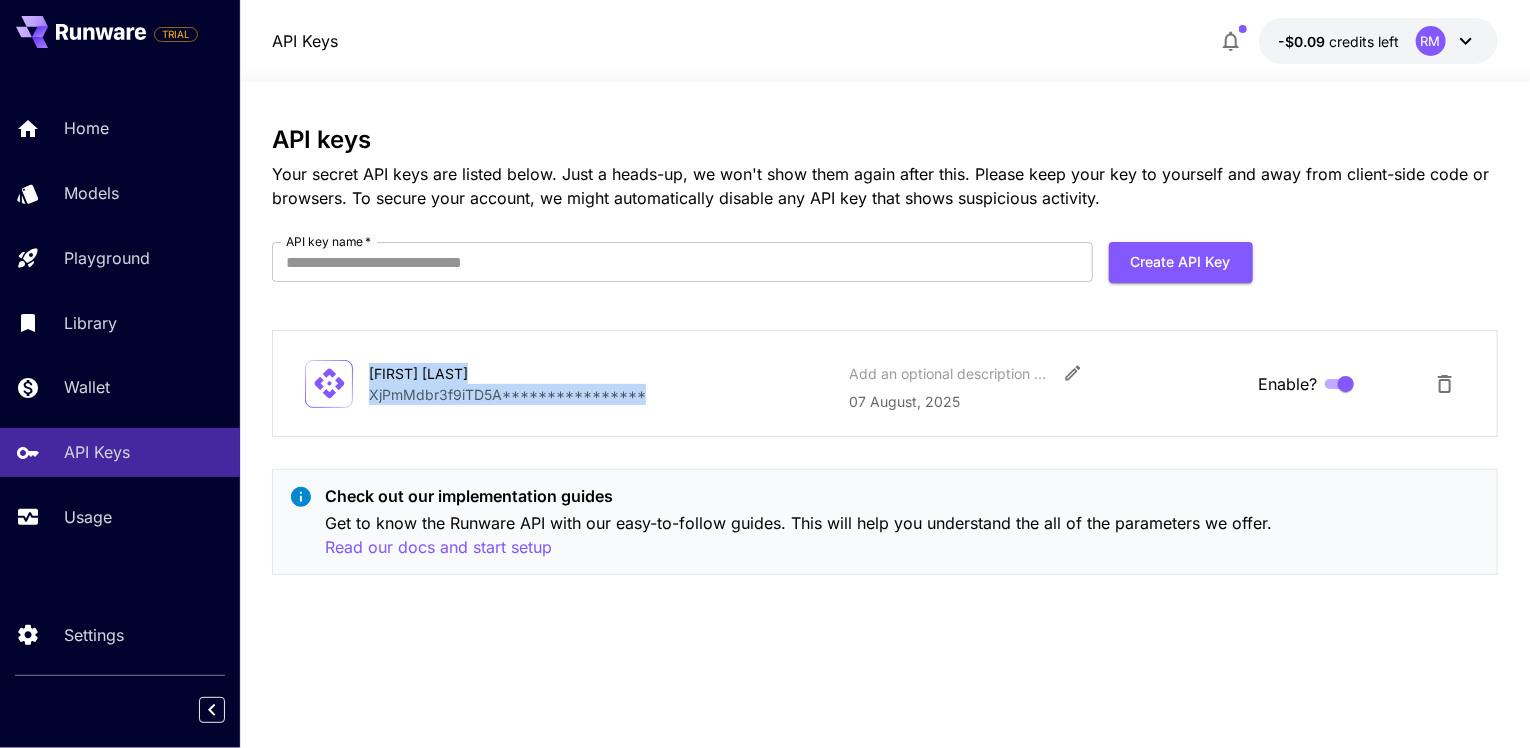 copy on "**********" 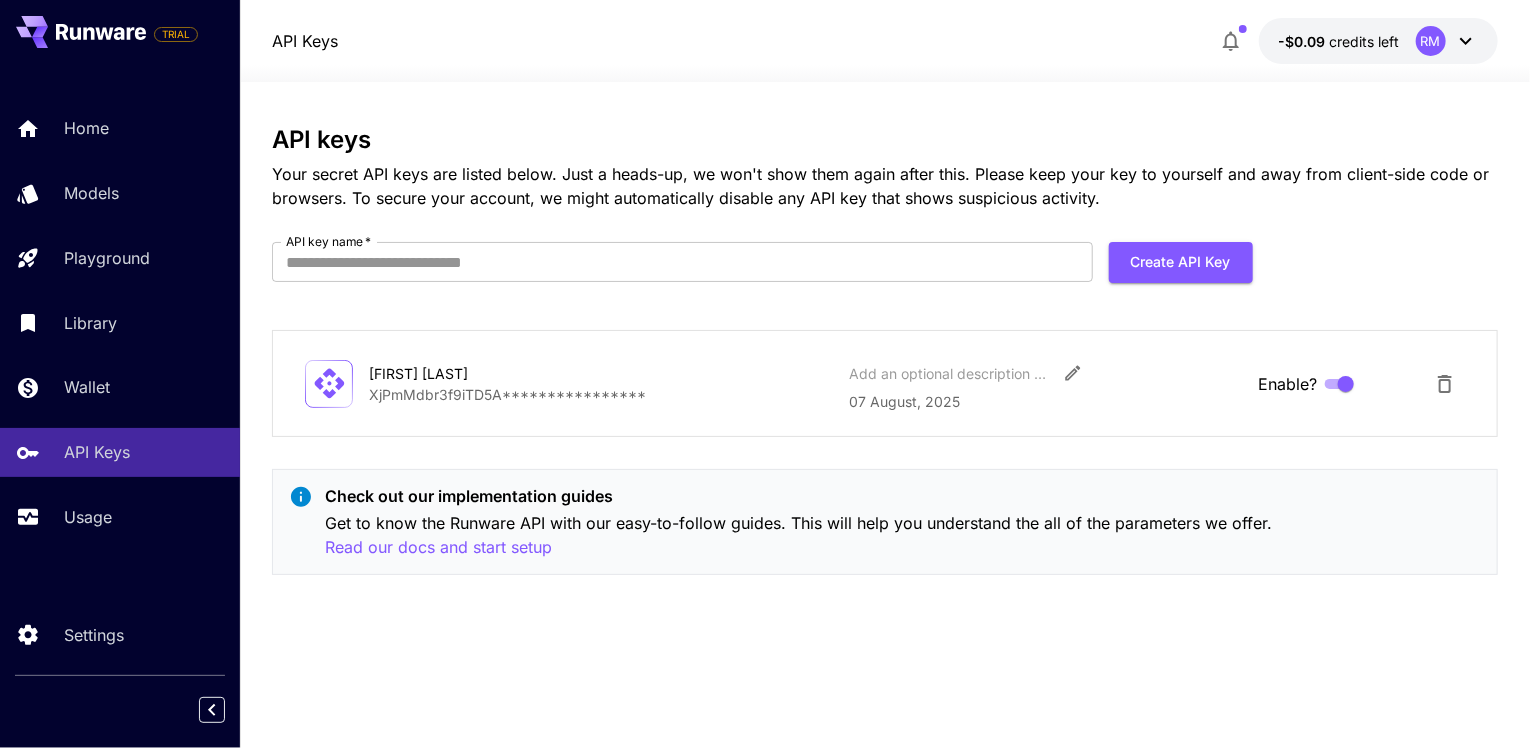 click on "**********" at bounding box center [601, 394] 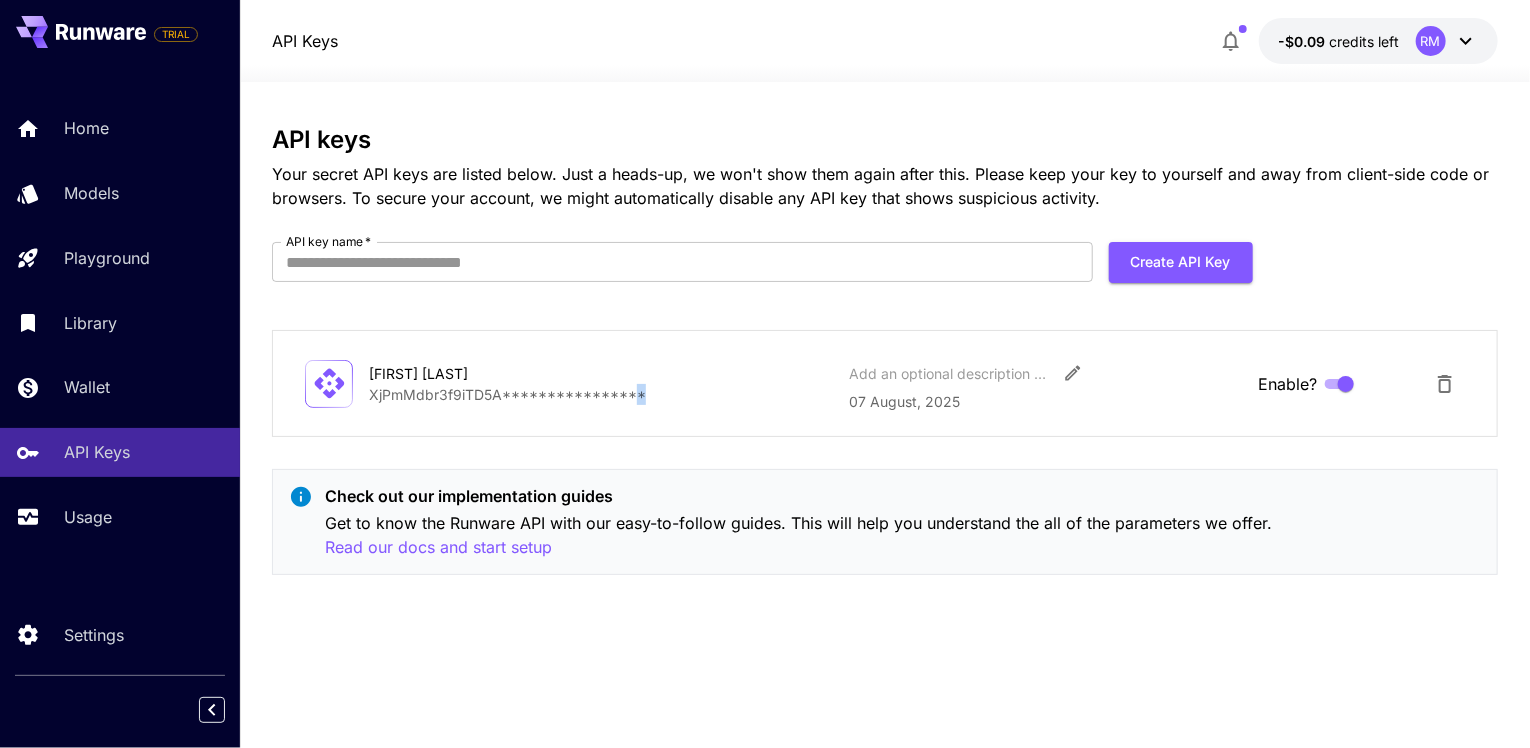 click on "**********" at bounding box center [601, 394] 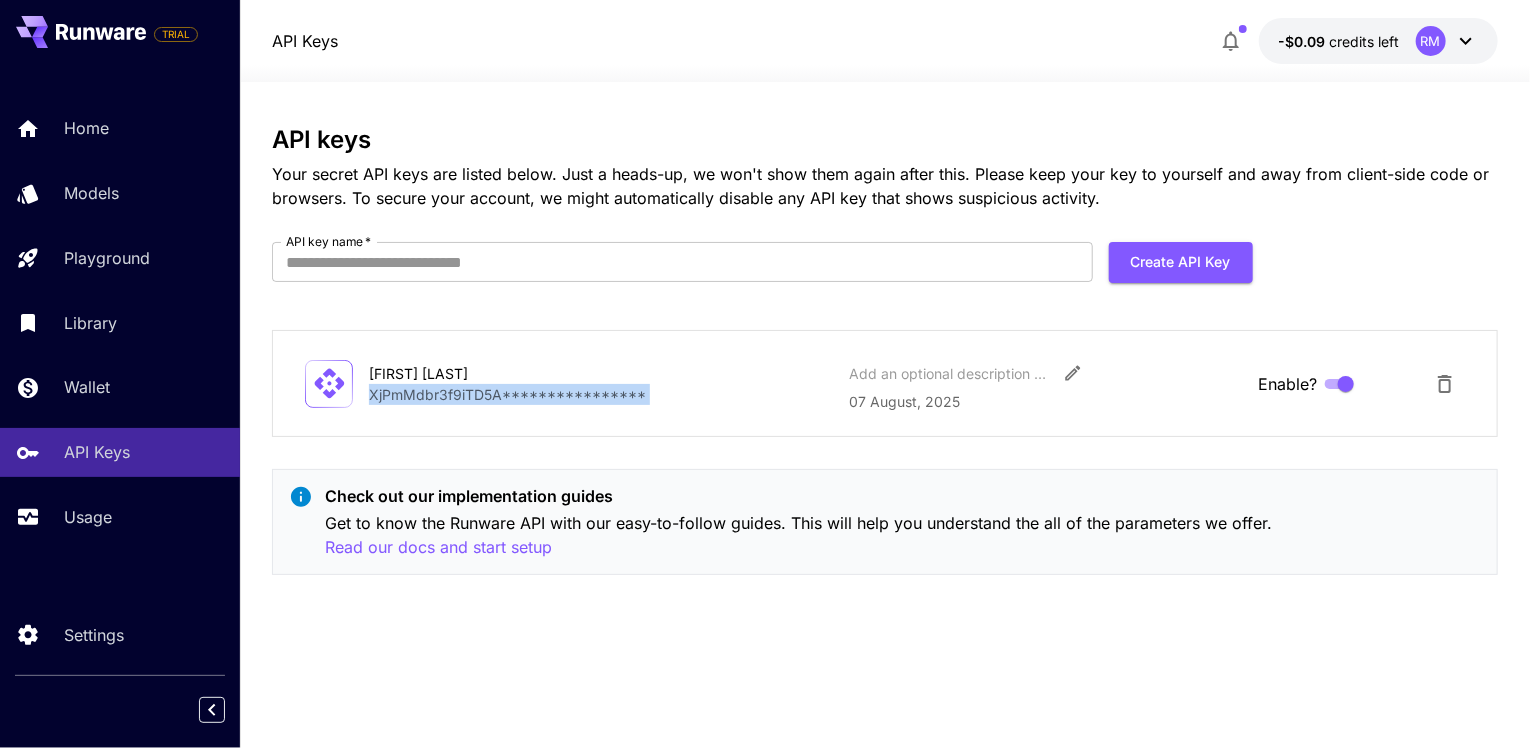 click on "**********" at bounding box center [601, 394] 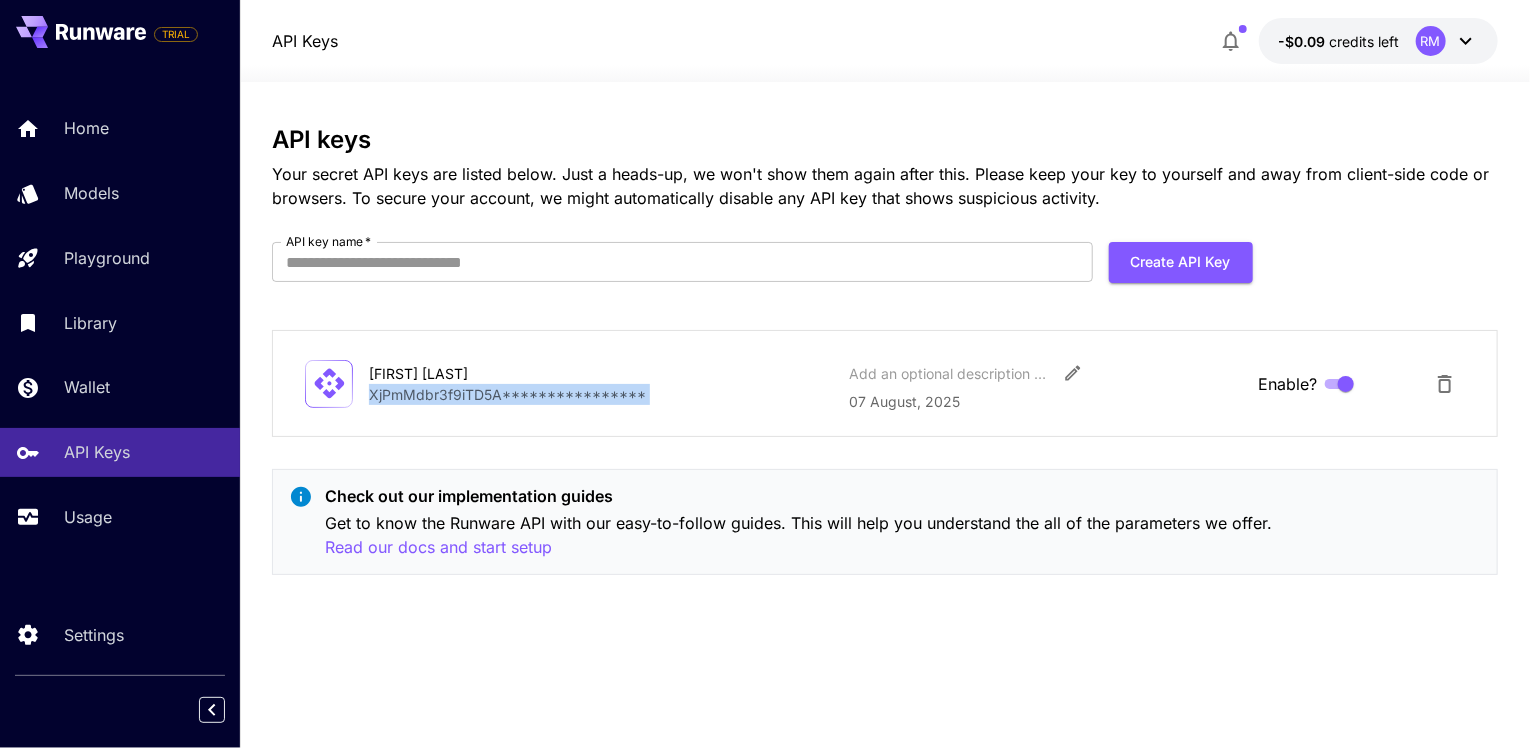 copy on "**********" 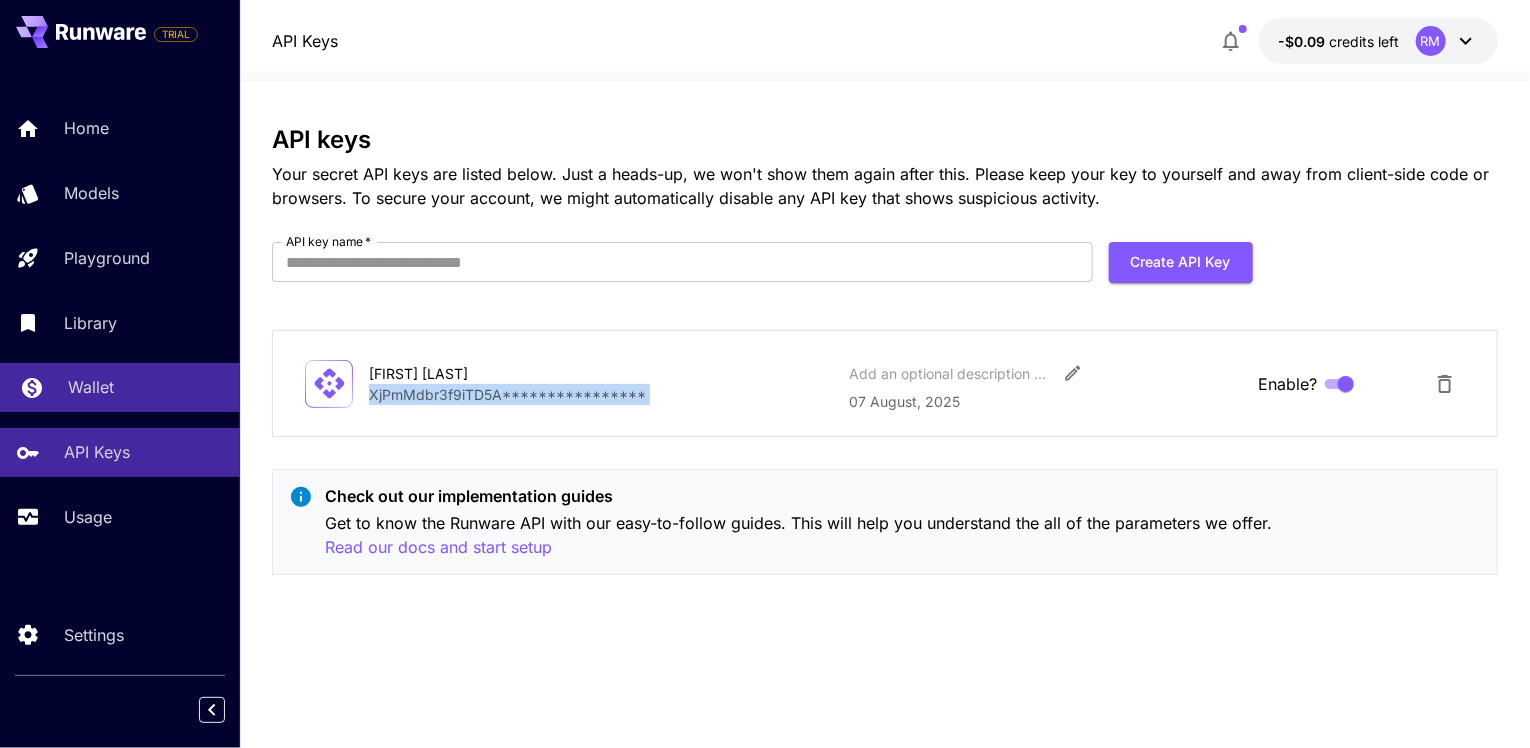 click on "Wallet" at bounding box center [120, 387] 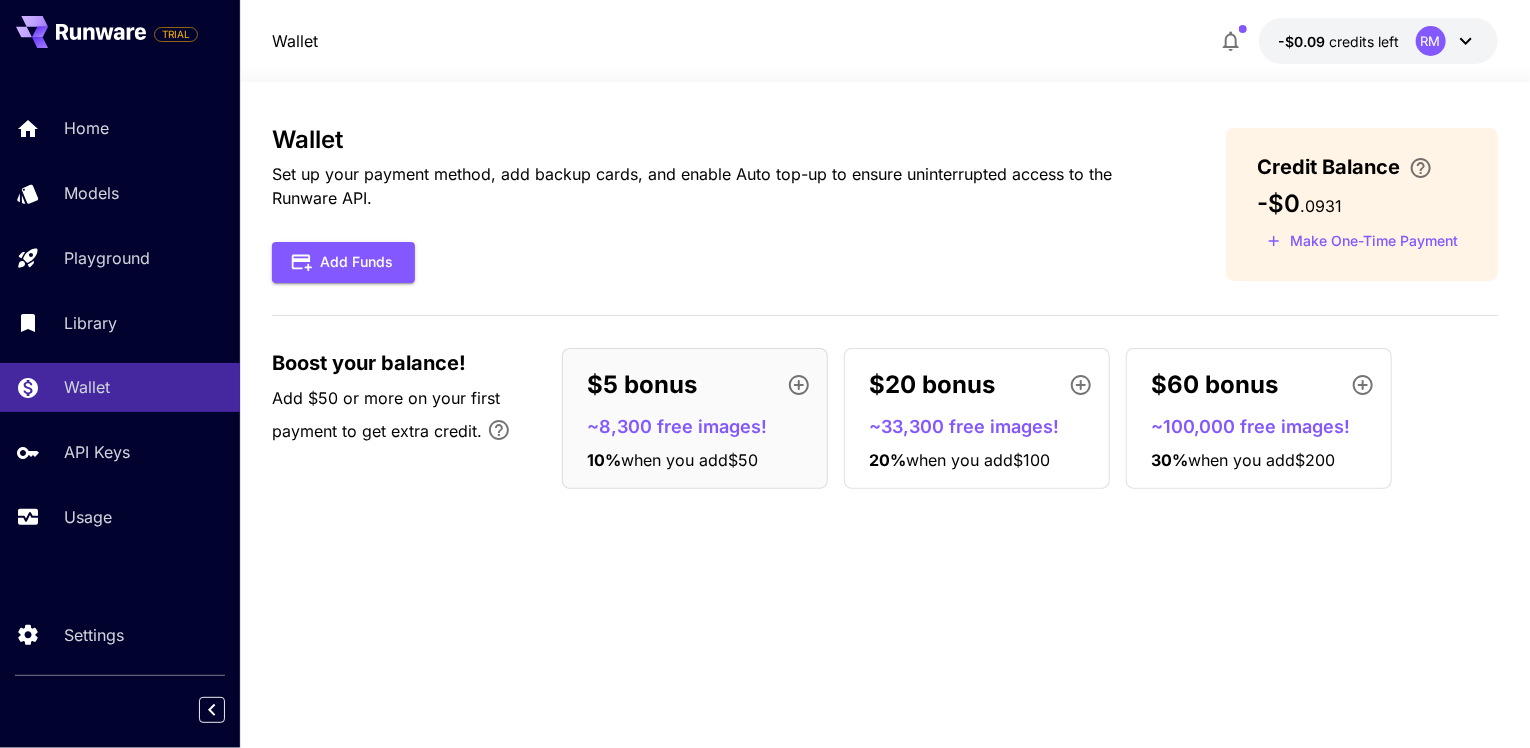click on "~8,300 free images!" at bounding box center [703, 426] 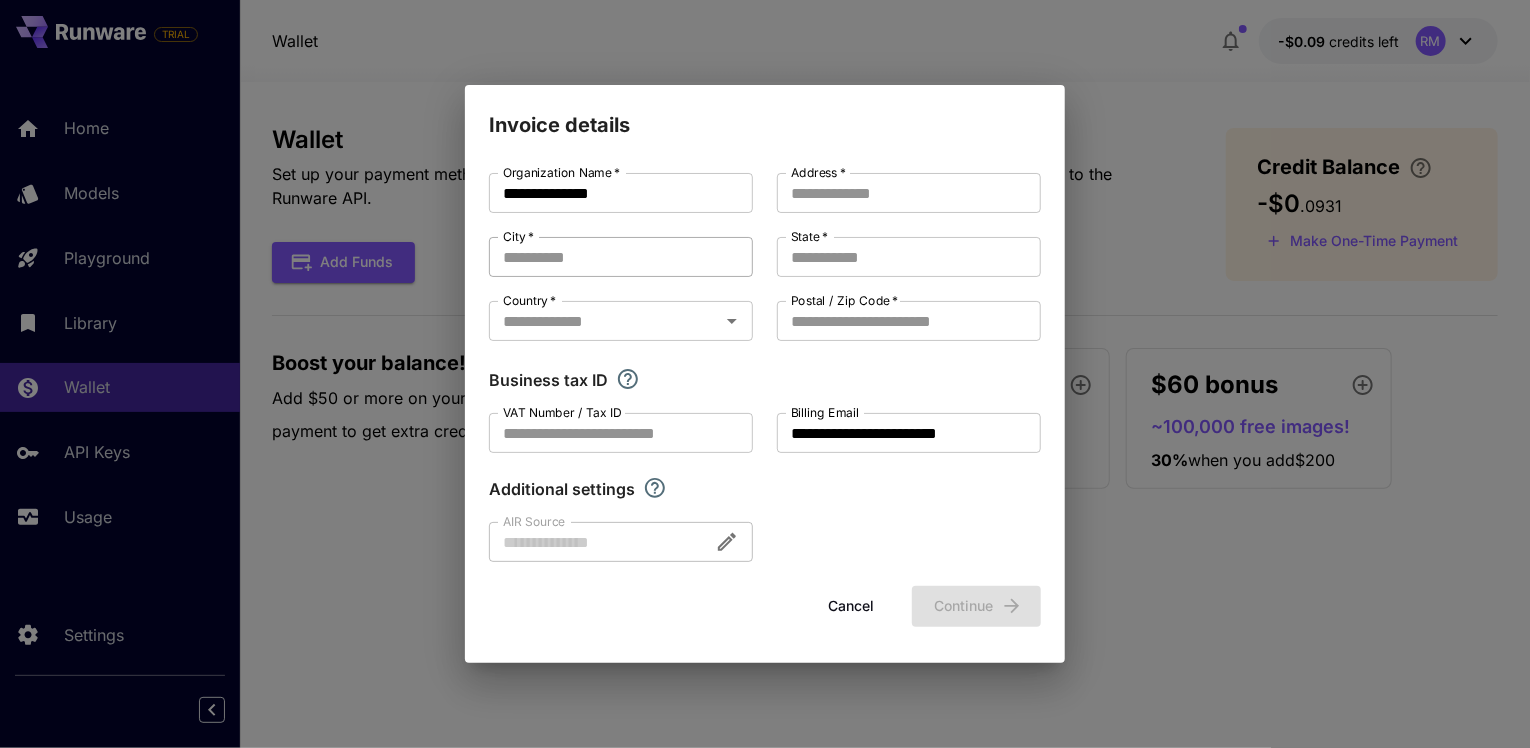 click on "City   *" at bounding box center [621, 257] 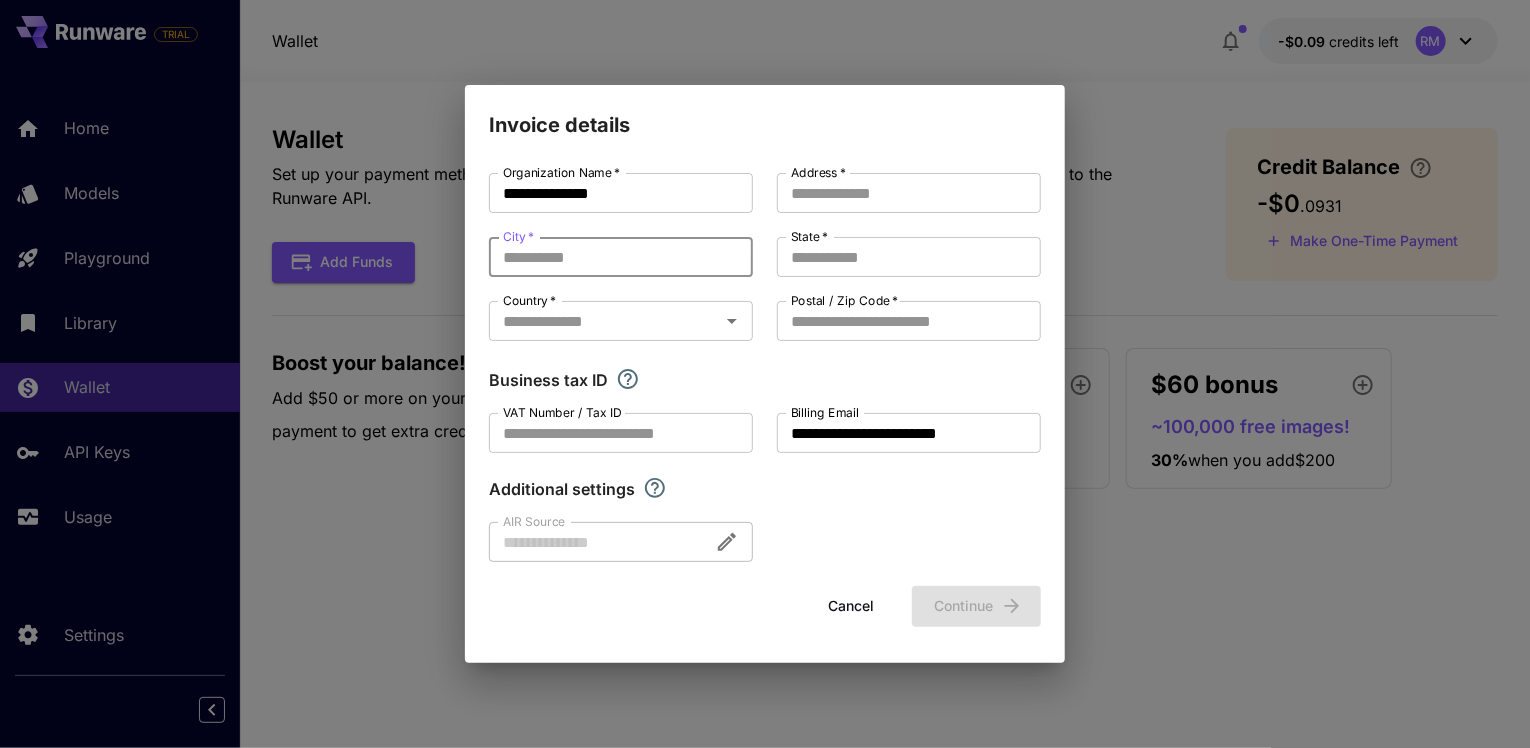 click on "City   *" at bounding box center [621, 257] 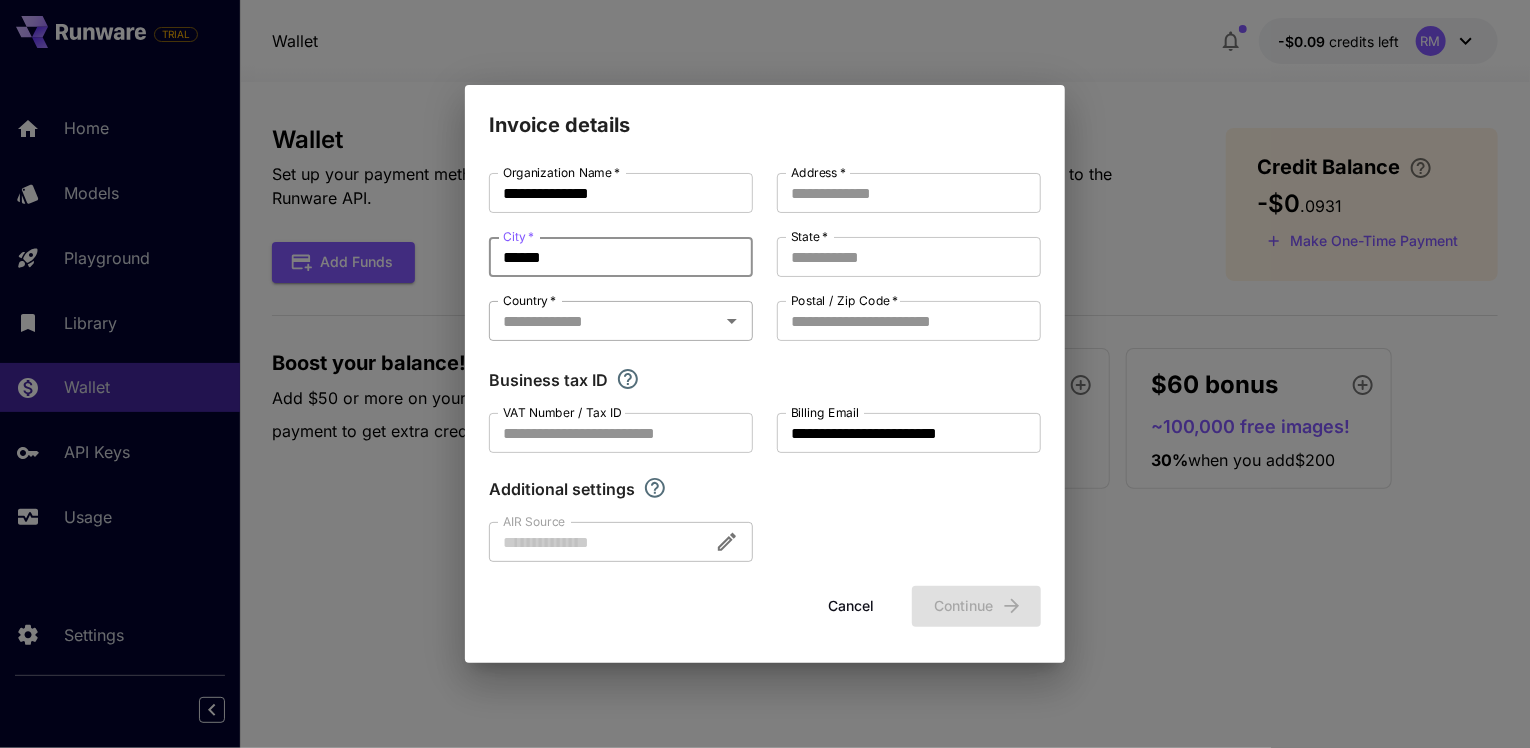 type on "******" 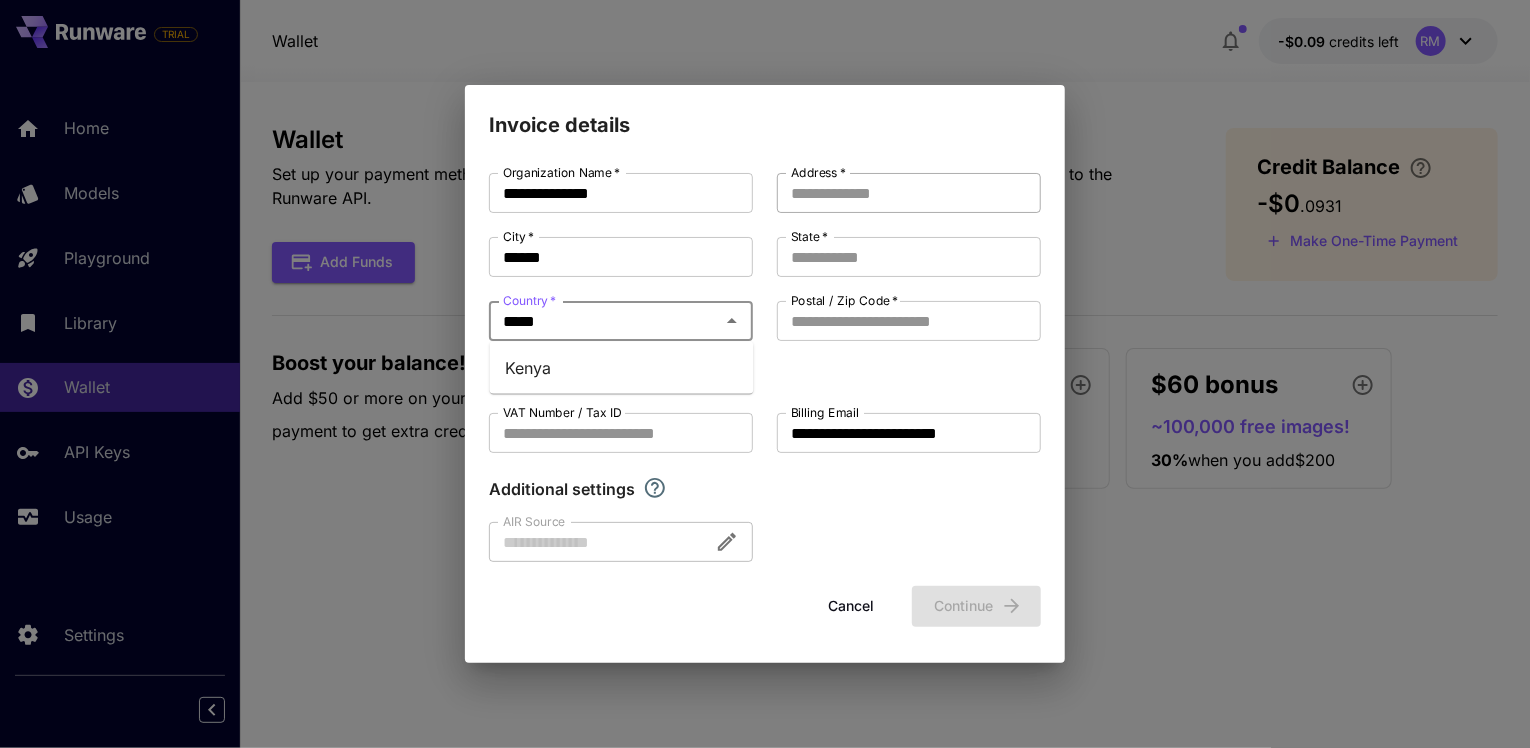 type on "*****" 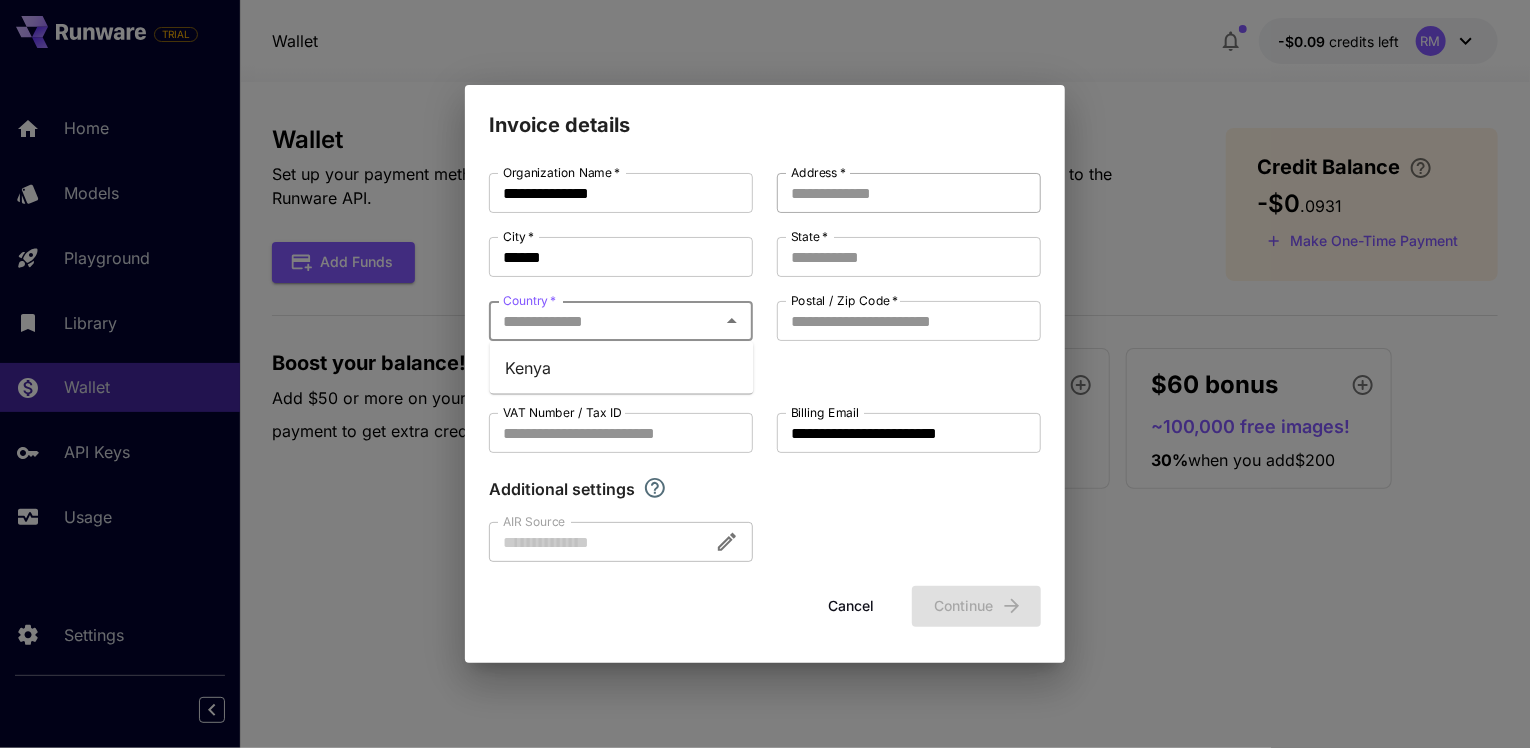click on "Address   *" at bounding box center [909, 193] 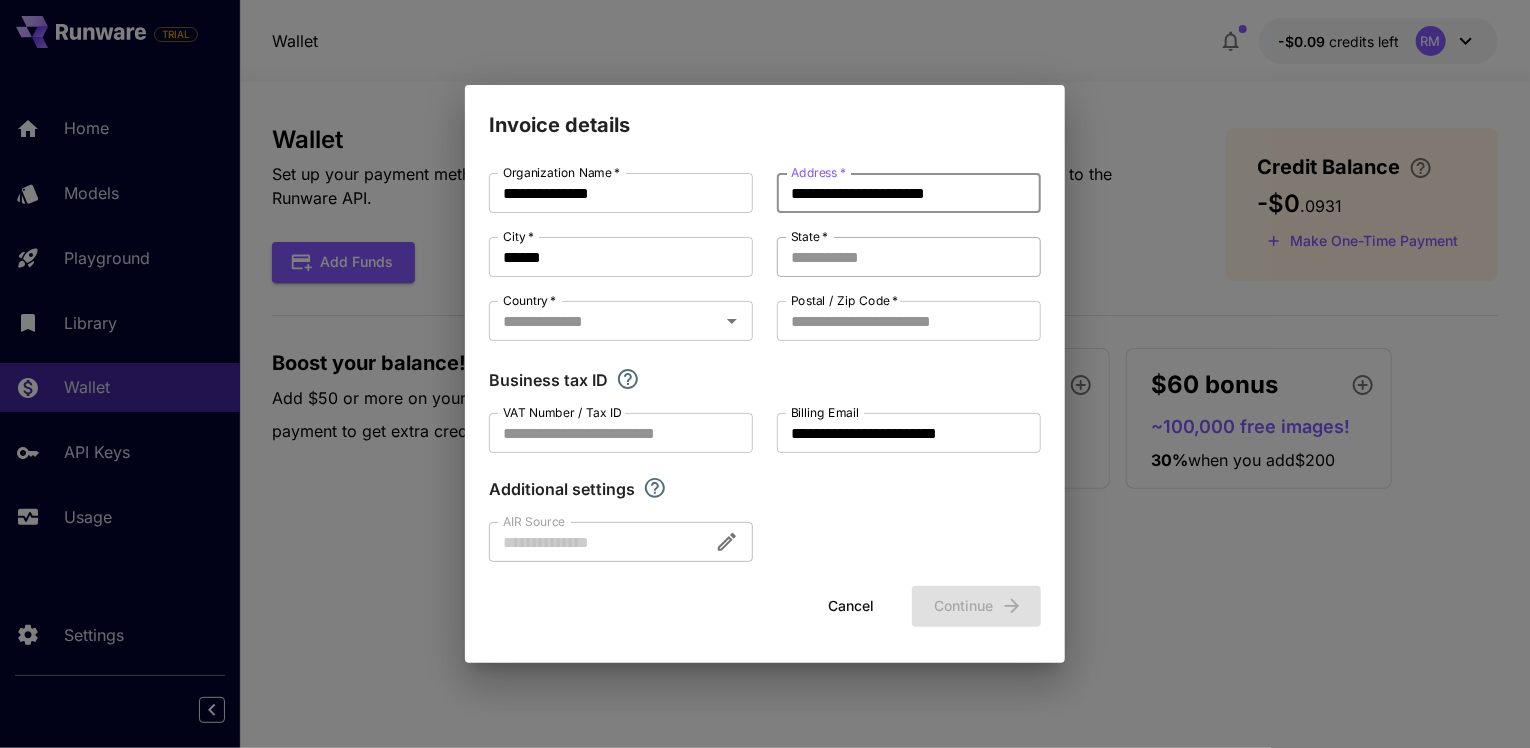 type on "**********" 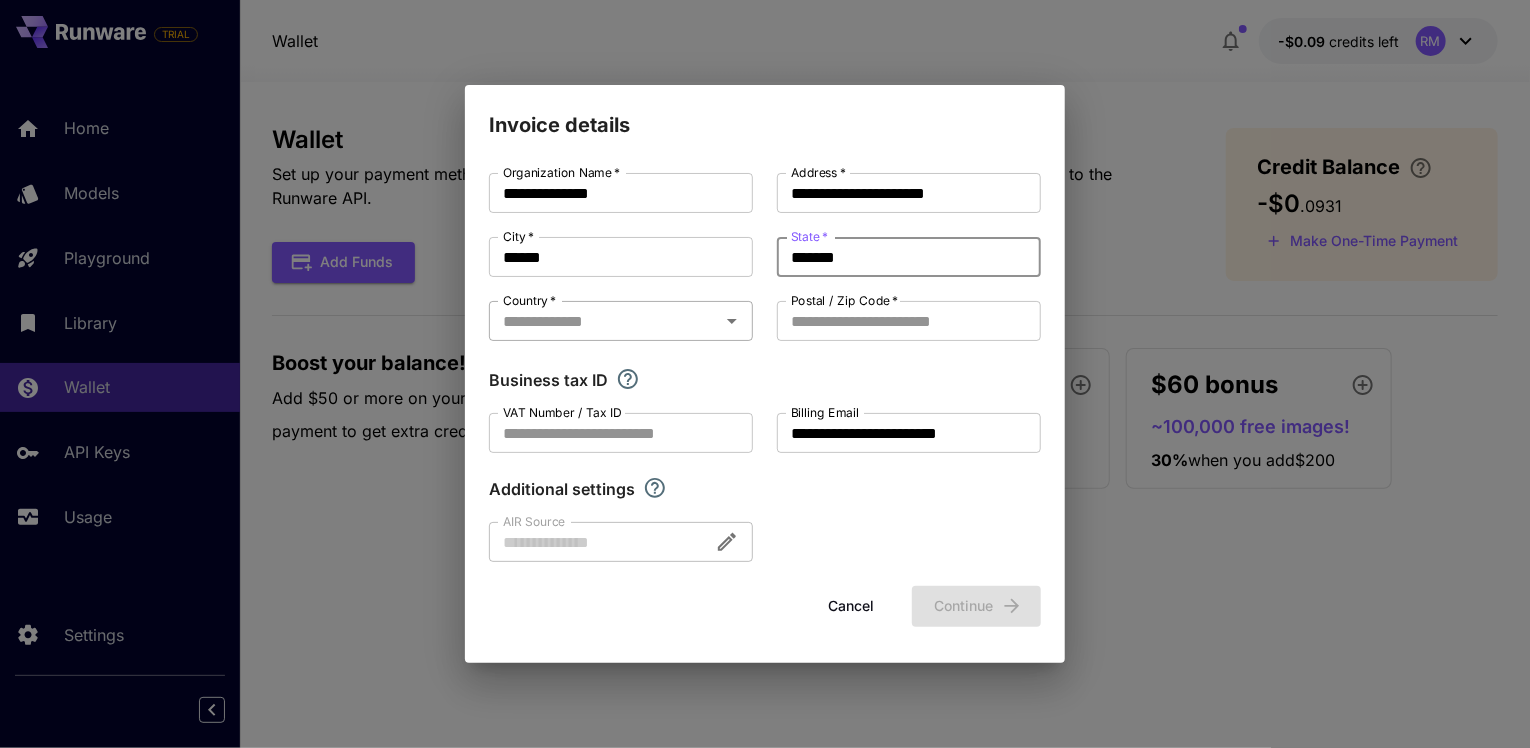 type on "*******" 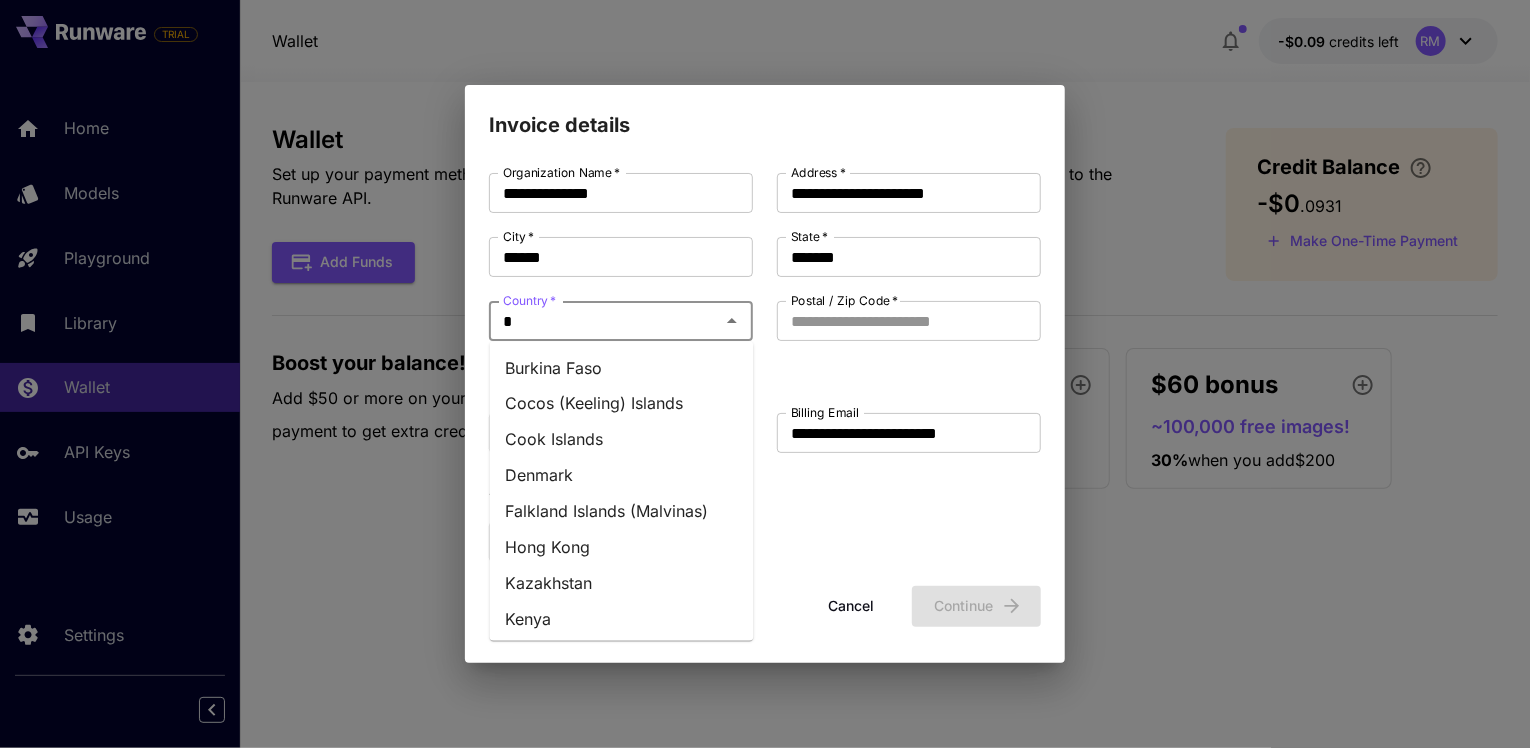 type on "**" 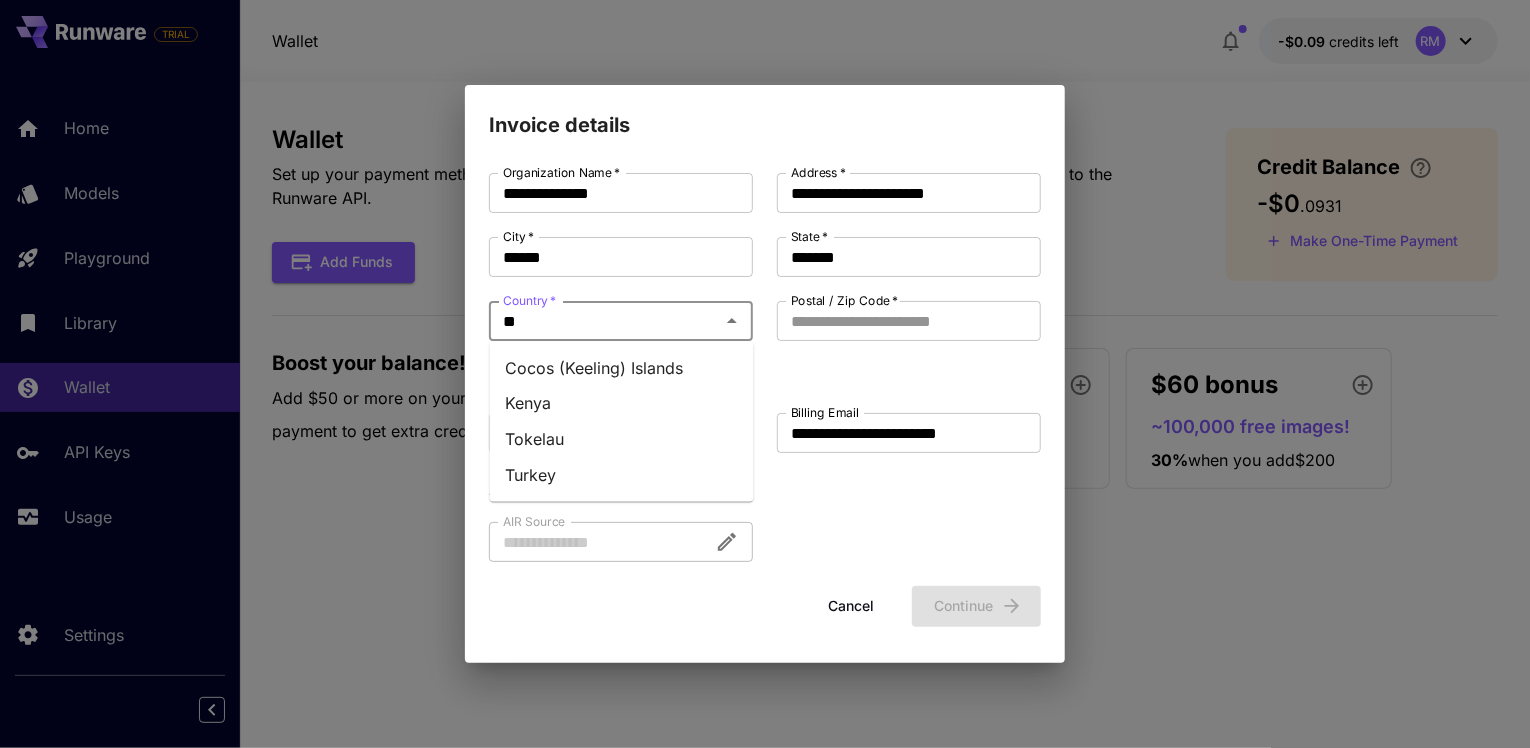 click on "Kenya" at bounding box center (622, 404) 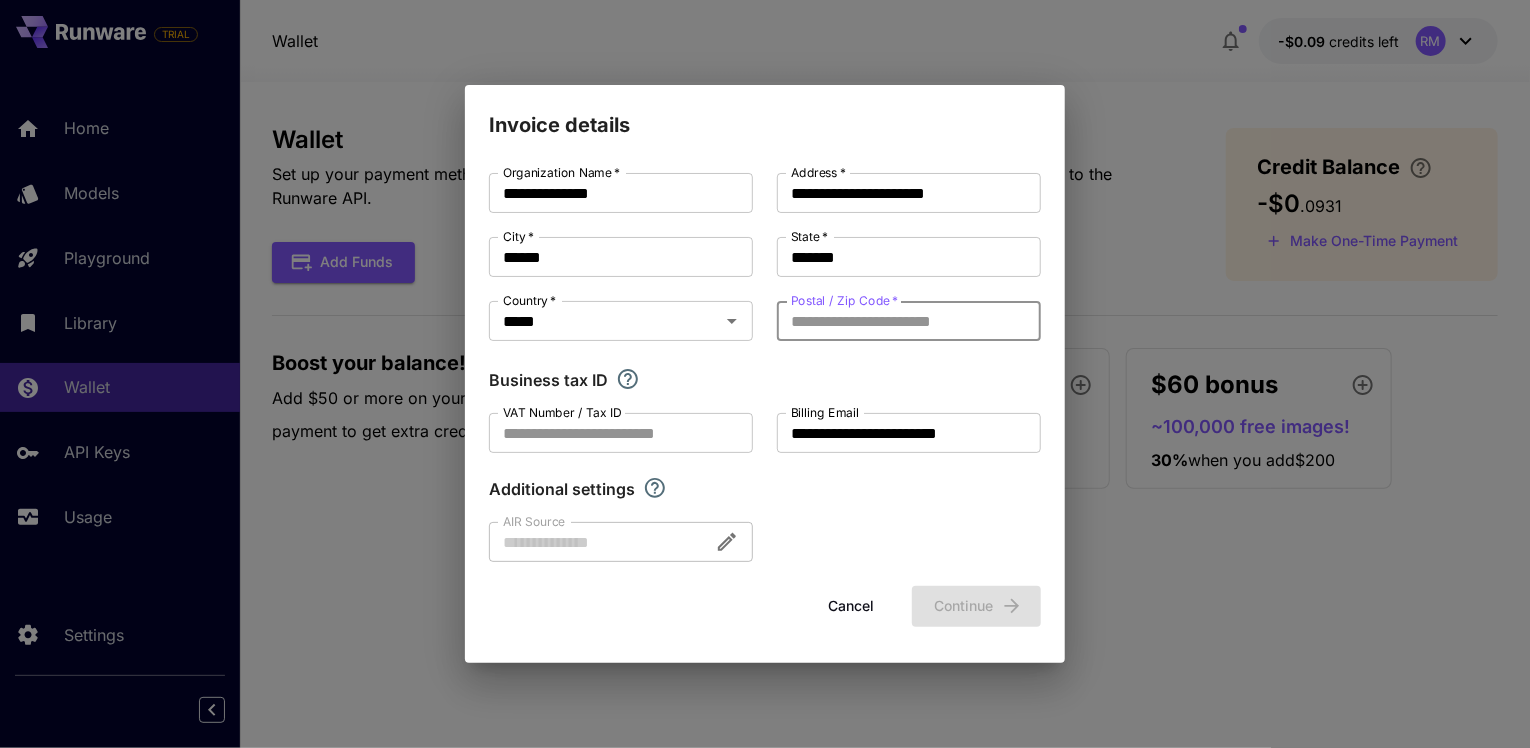 click on "Postal / Zip Code   *" at bounding box center [909, 321] 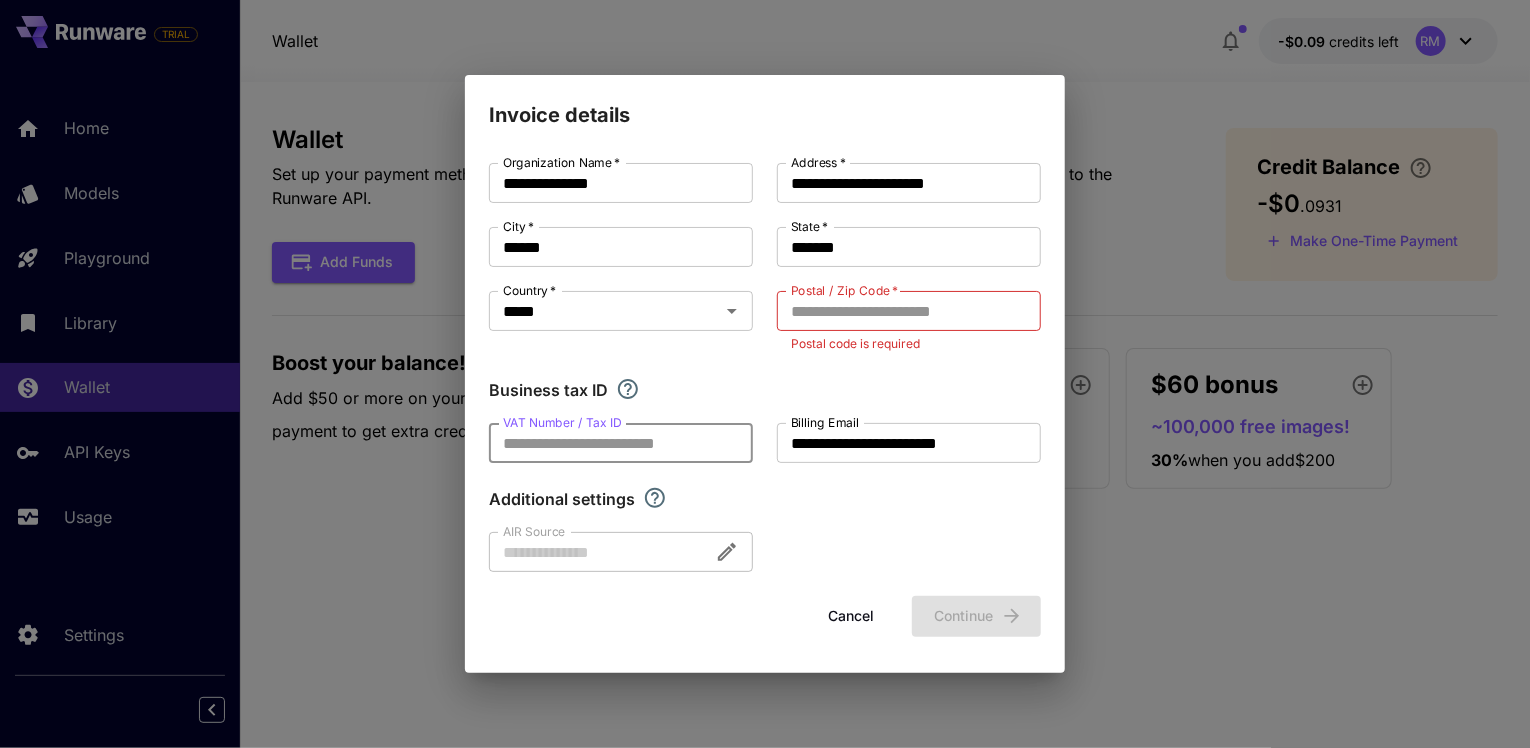 click on "VAT Number / Tax ID" at bounding box center (621, 443) 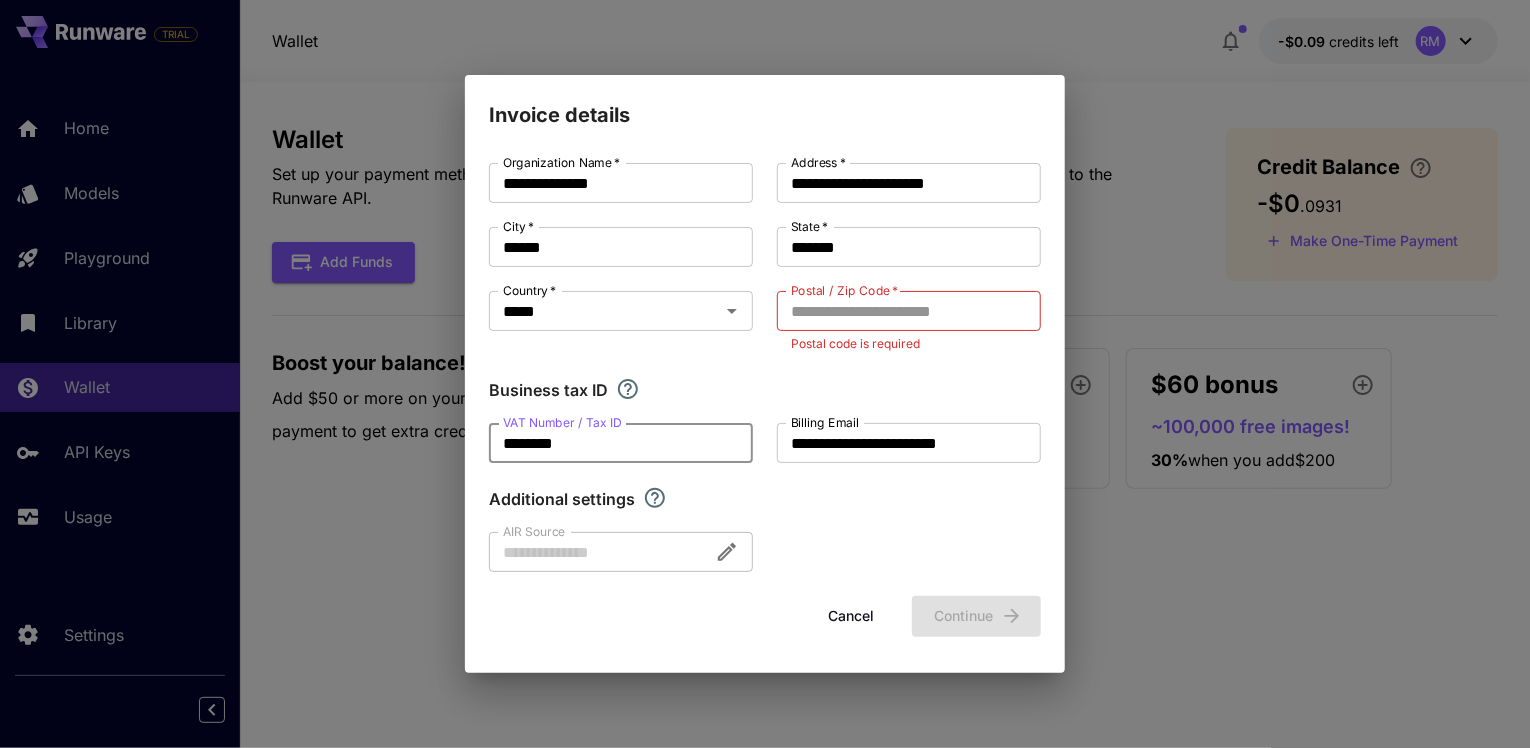 type on "********" 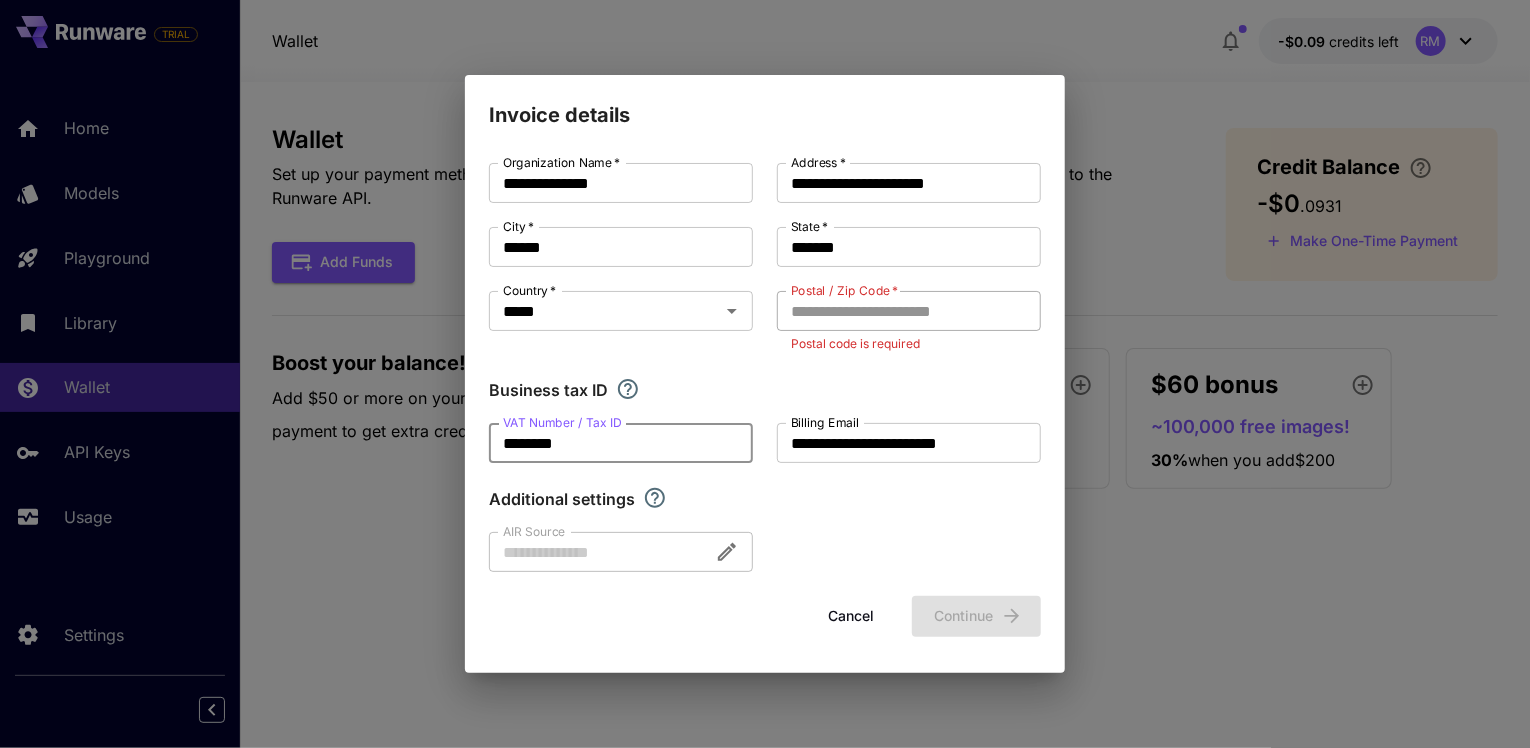 click on "Postal / Zip Code   *" at bounding box center [909, 311] 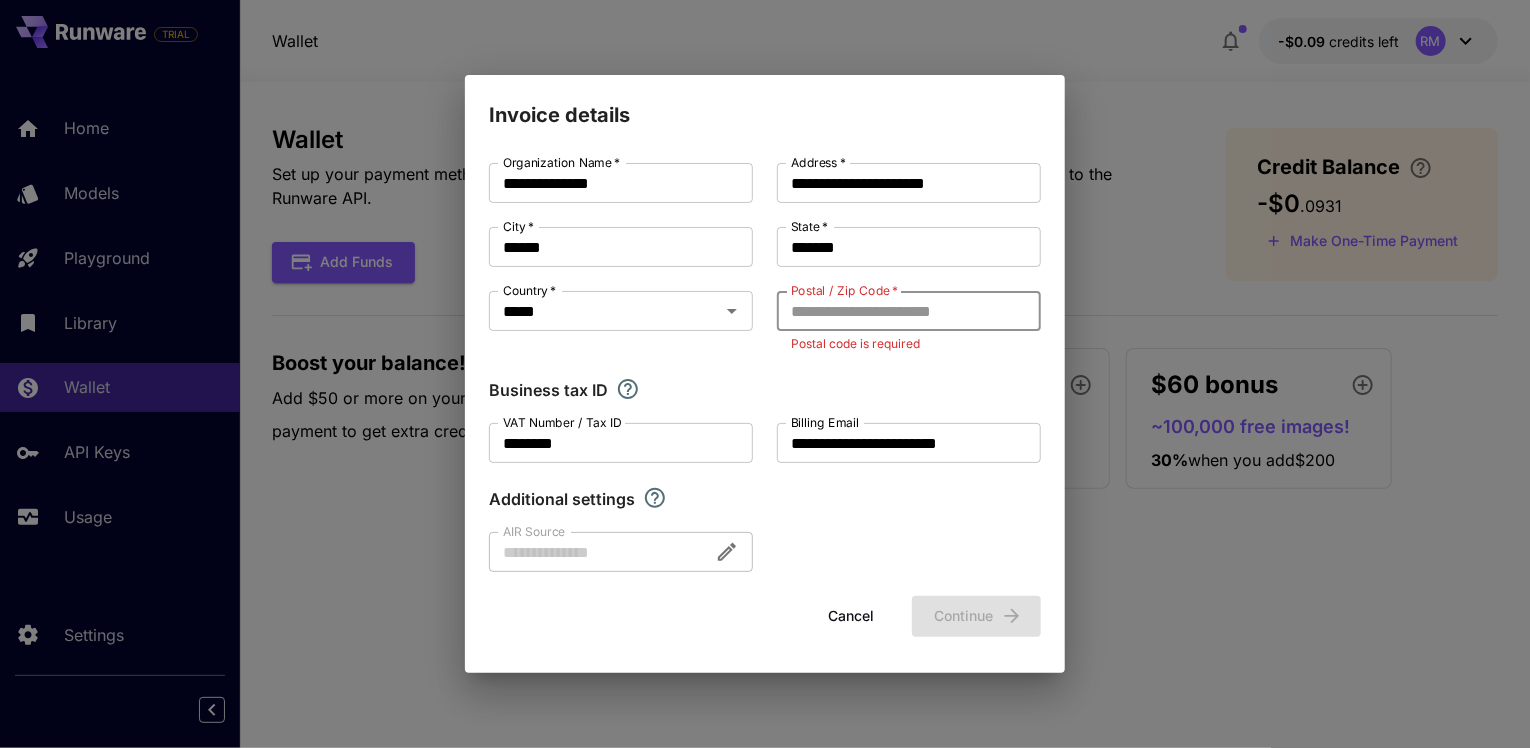 paste on "******" 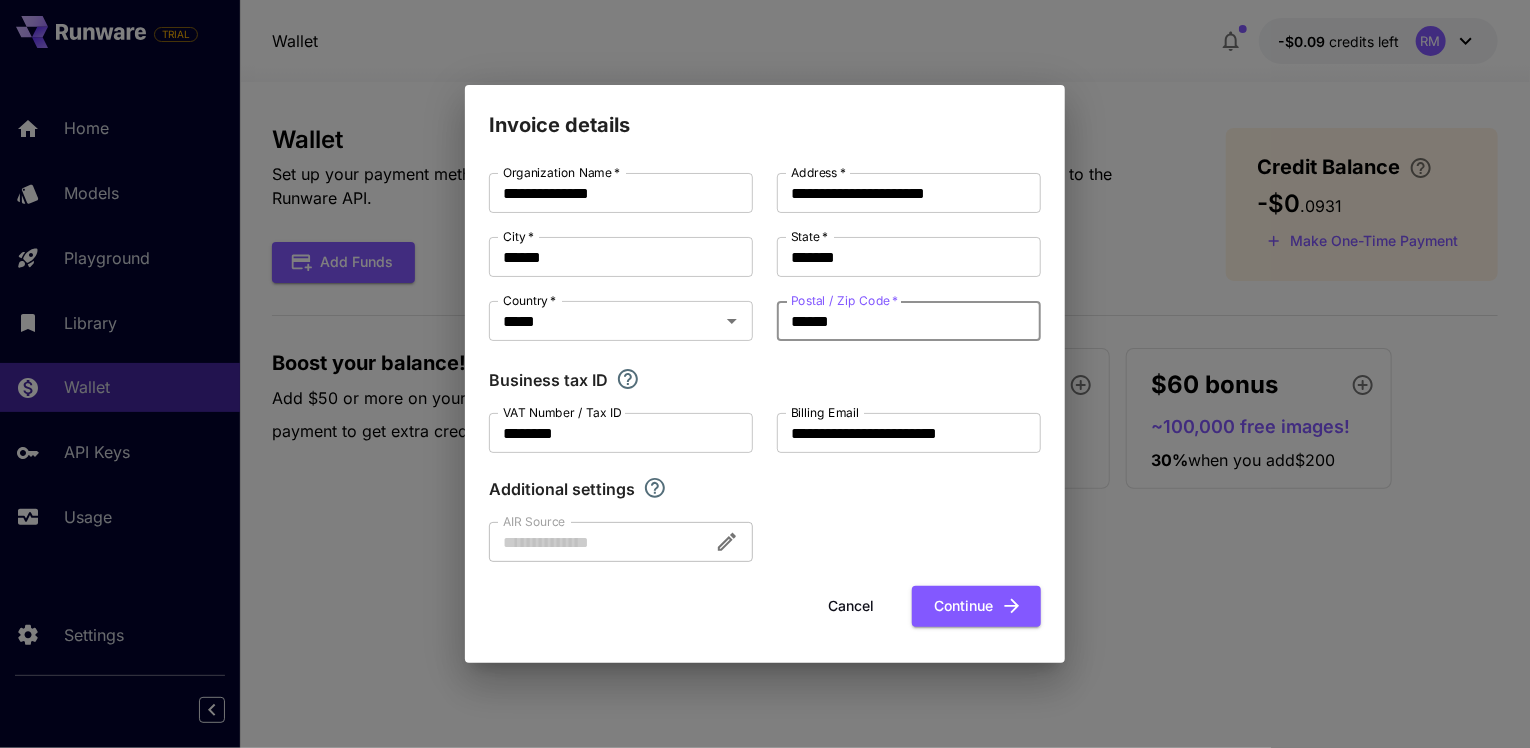 type on "******" 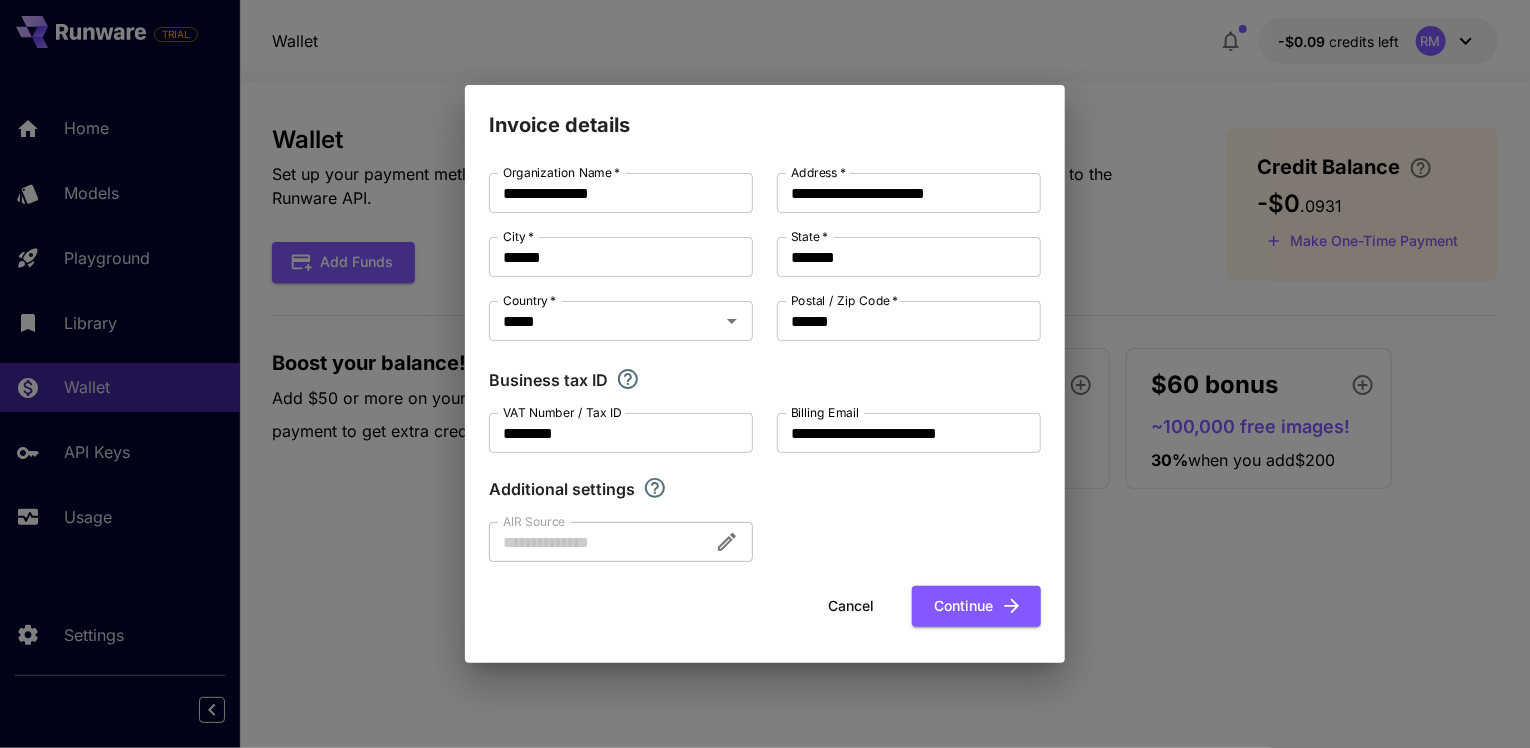 click at bounding box center [621, 542] 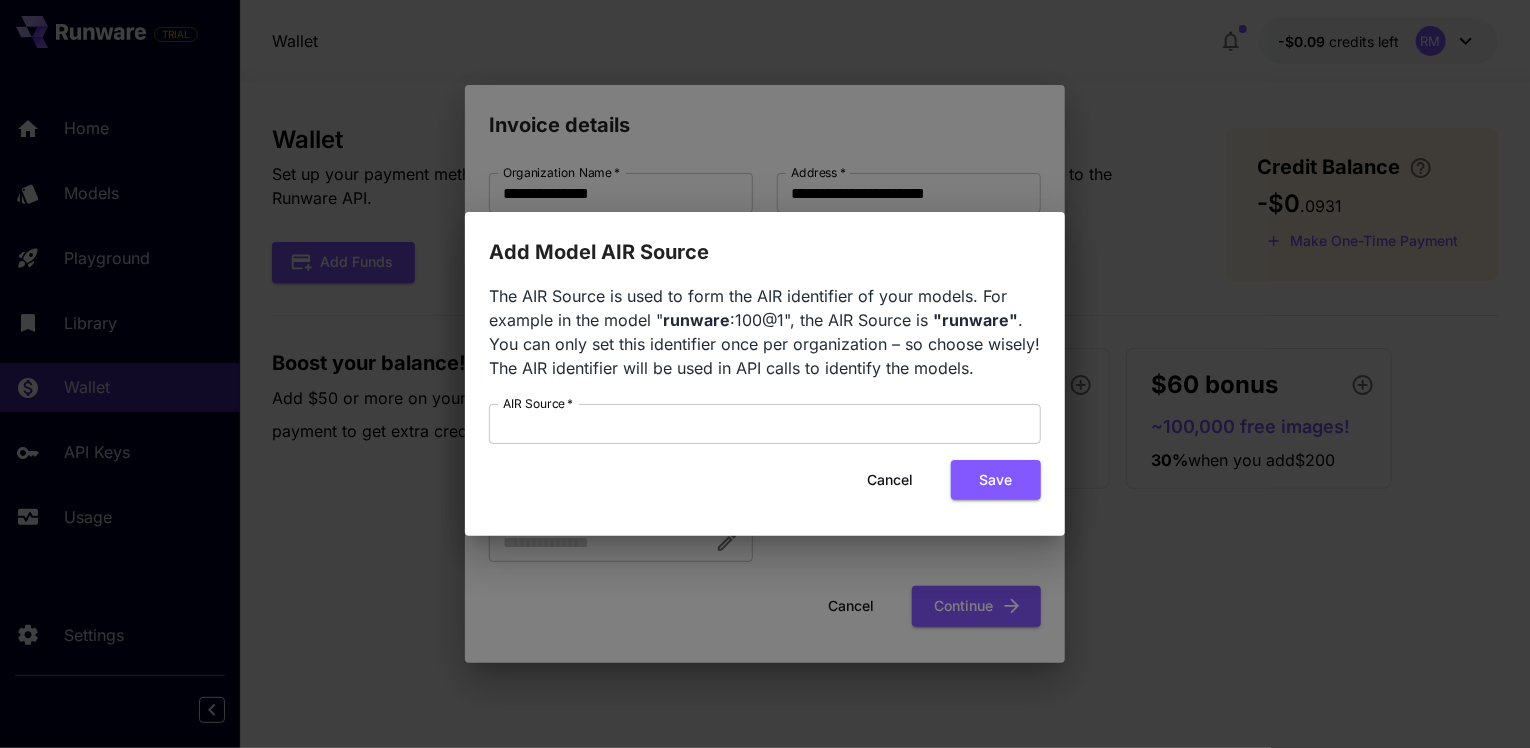 click on "Cancel" at bounding box center [890, 480] 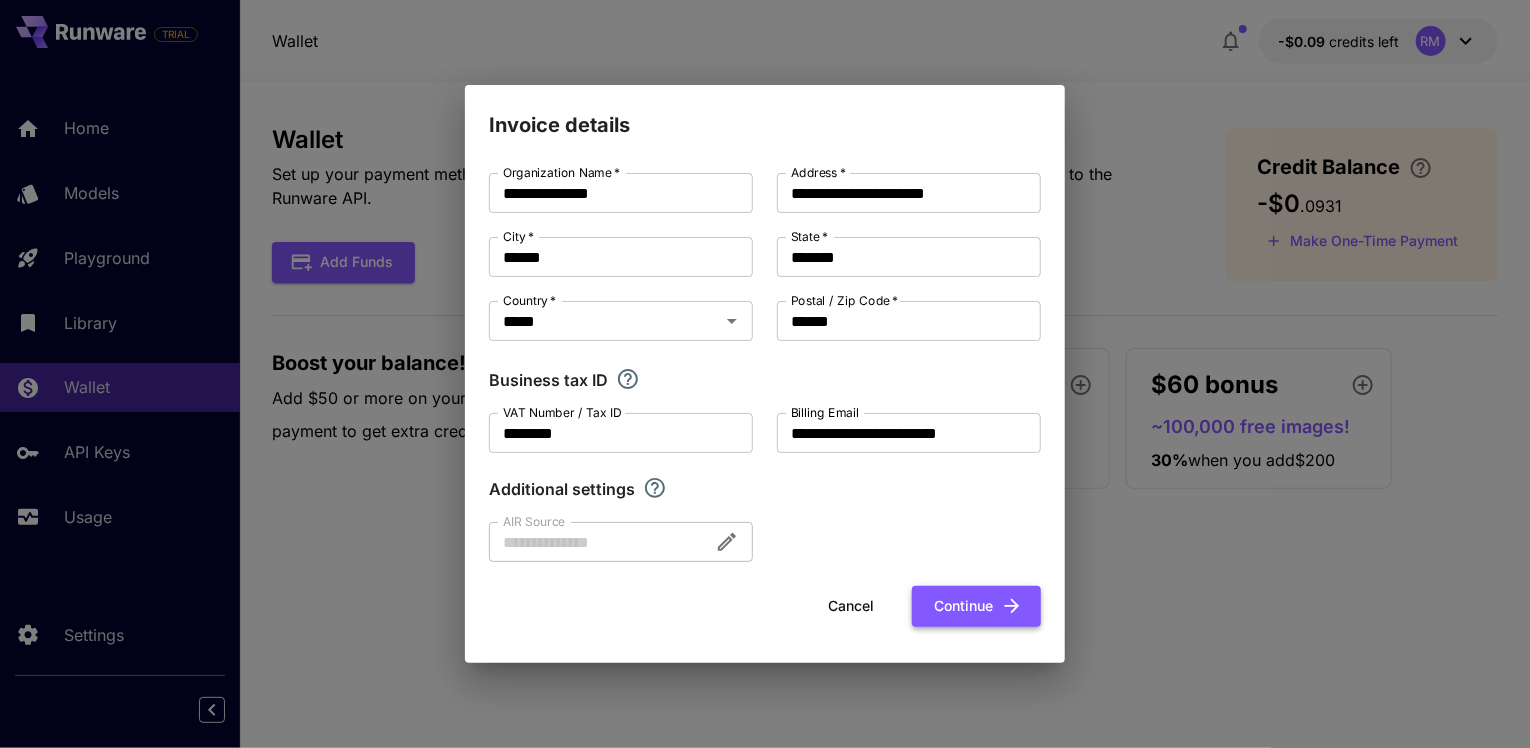 click on "Continue" at bounding box center (976, 606) 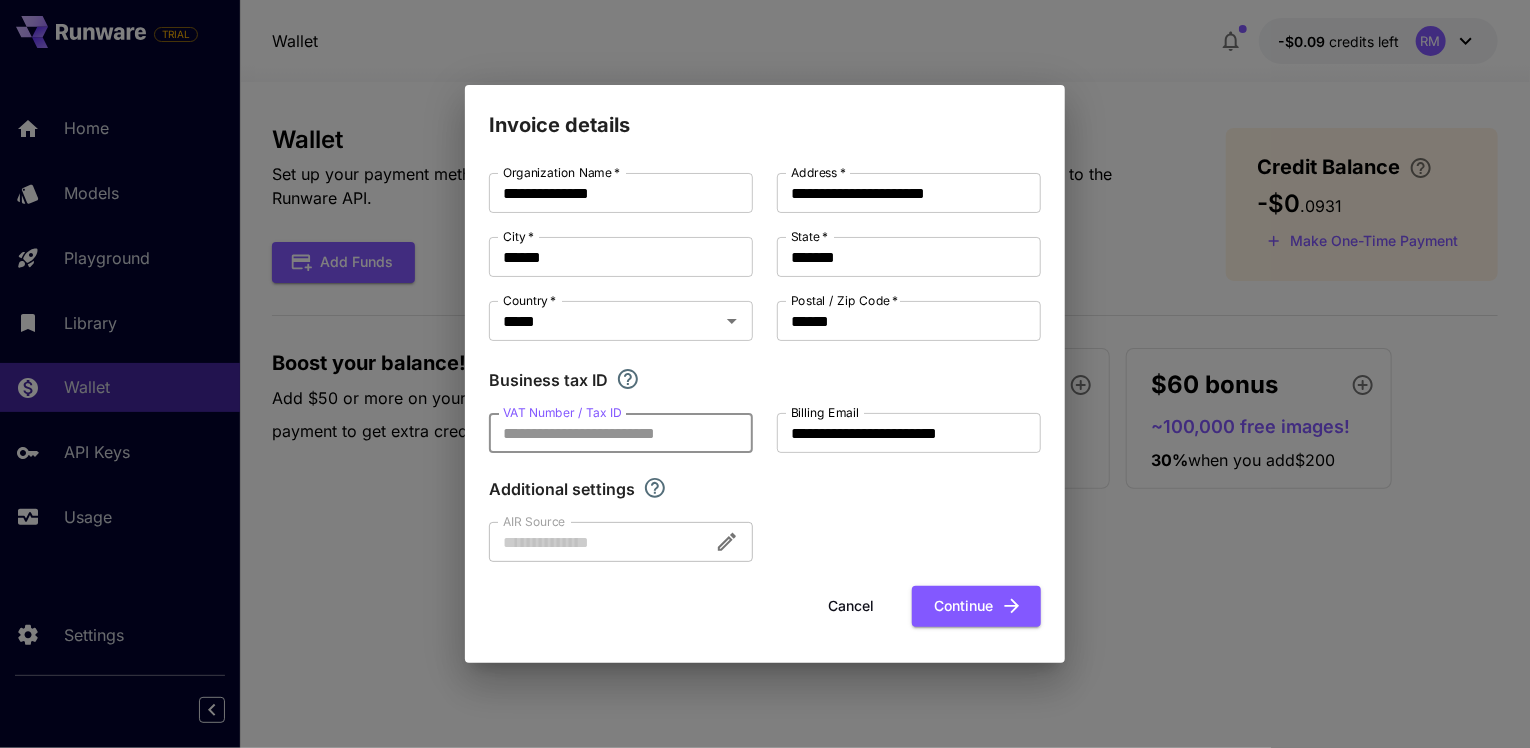 click on "VAT Number / Tax ID" at bounding box center (621, 433) 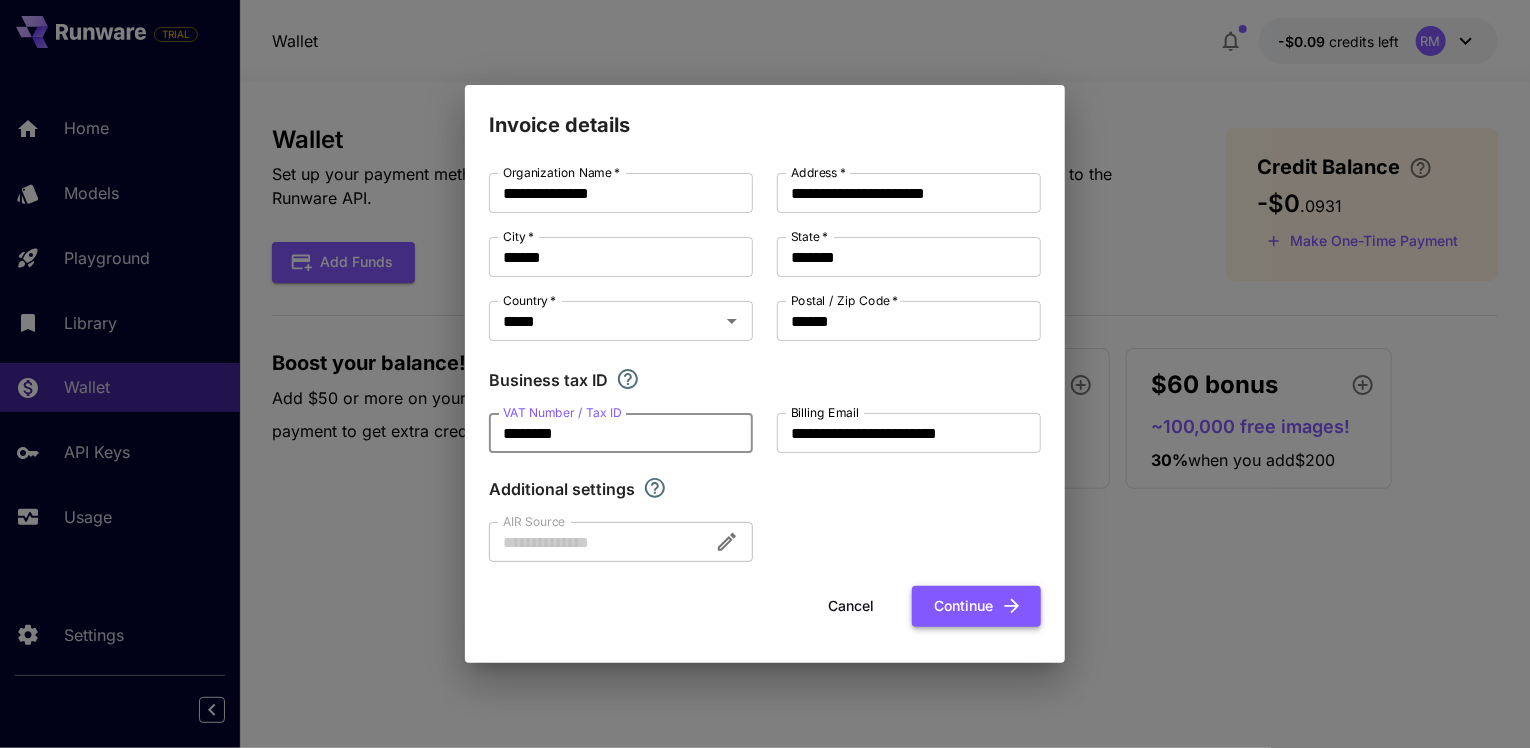 type on "********" 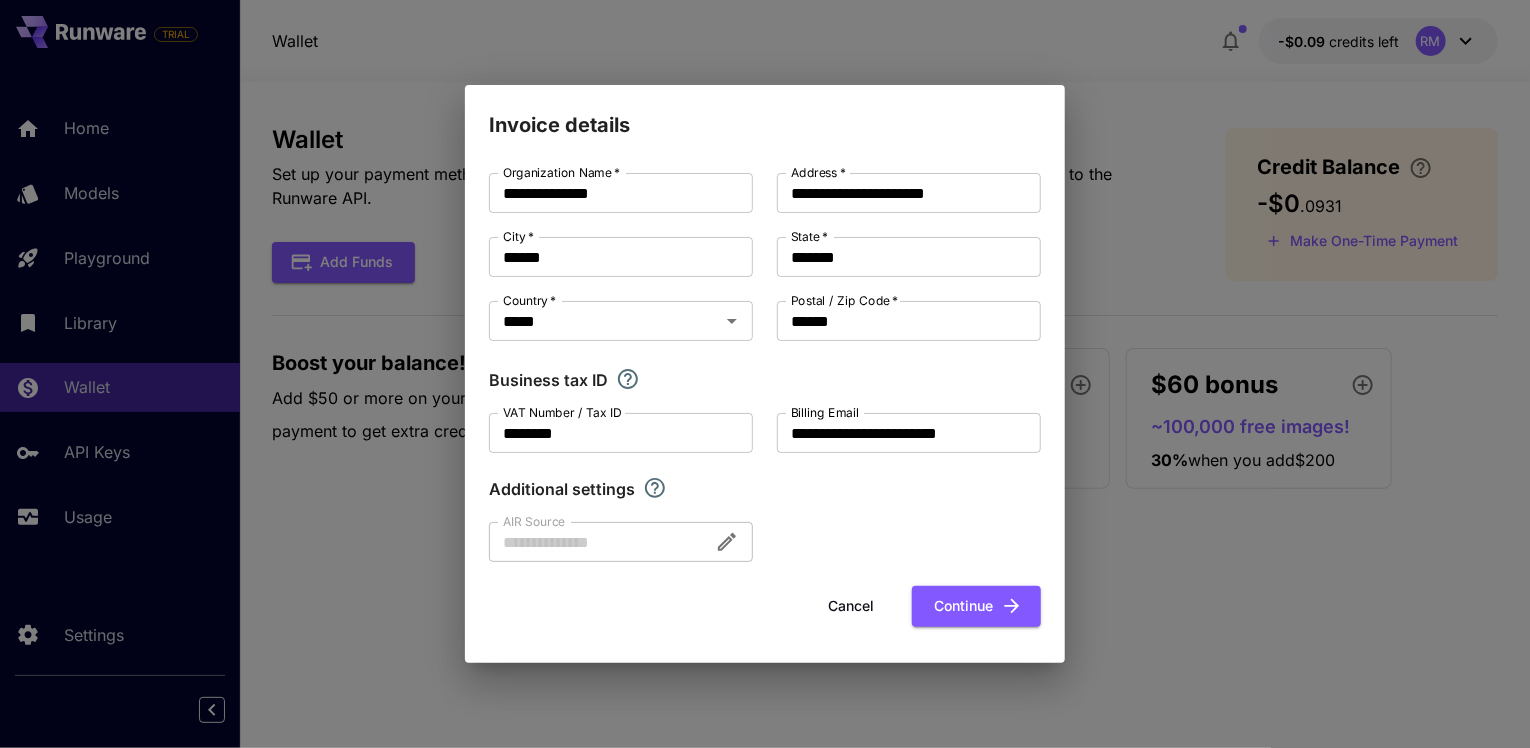 click on "**********" at bounding box center (765, 374) 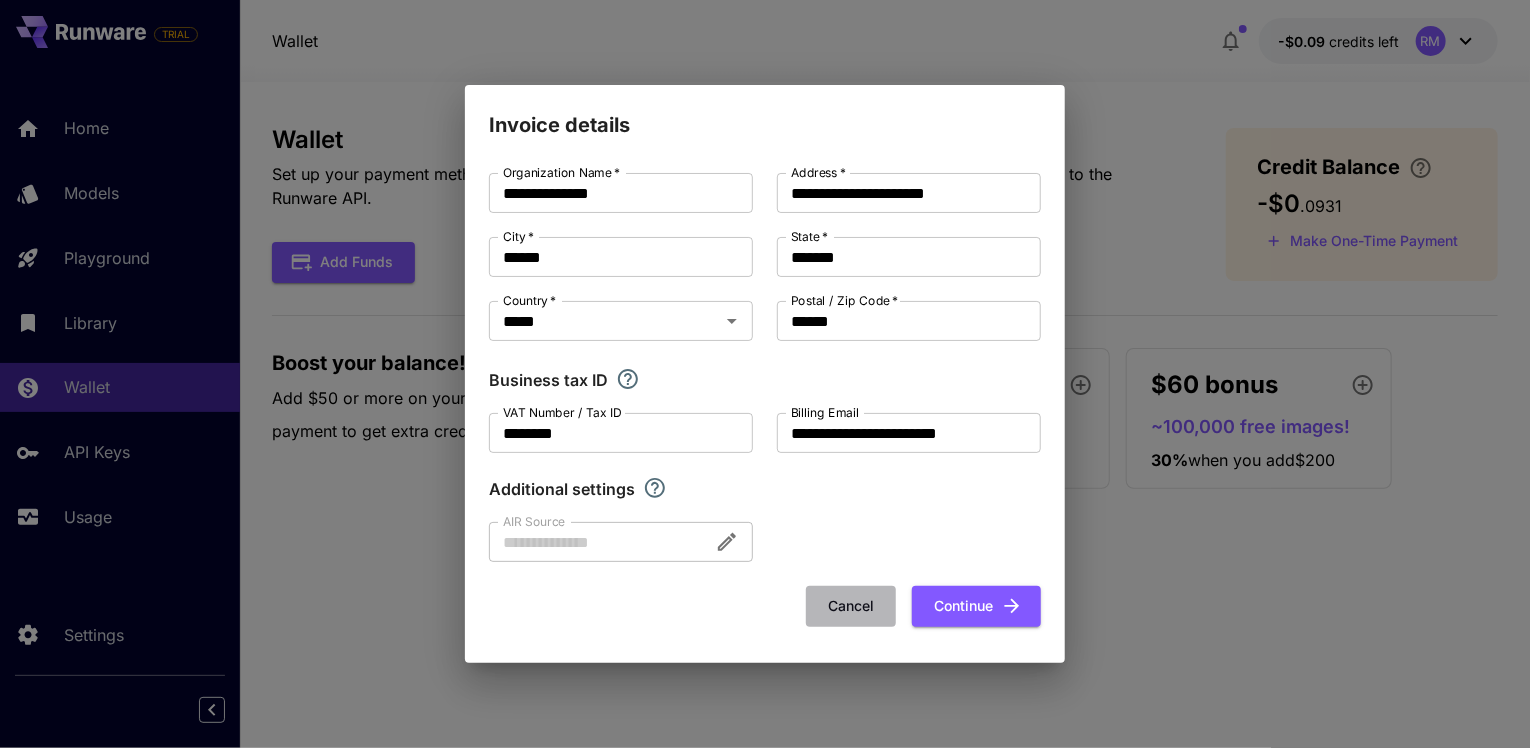 click on "Cancel" at bounding box center [851, 606] 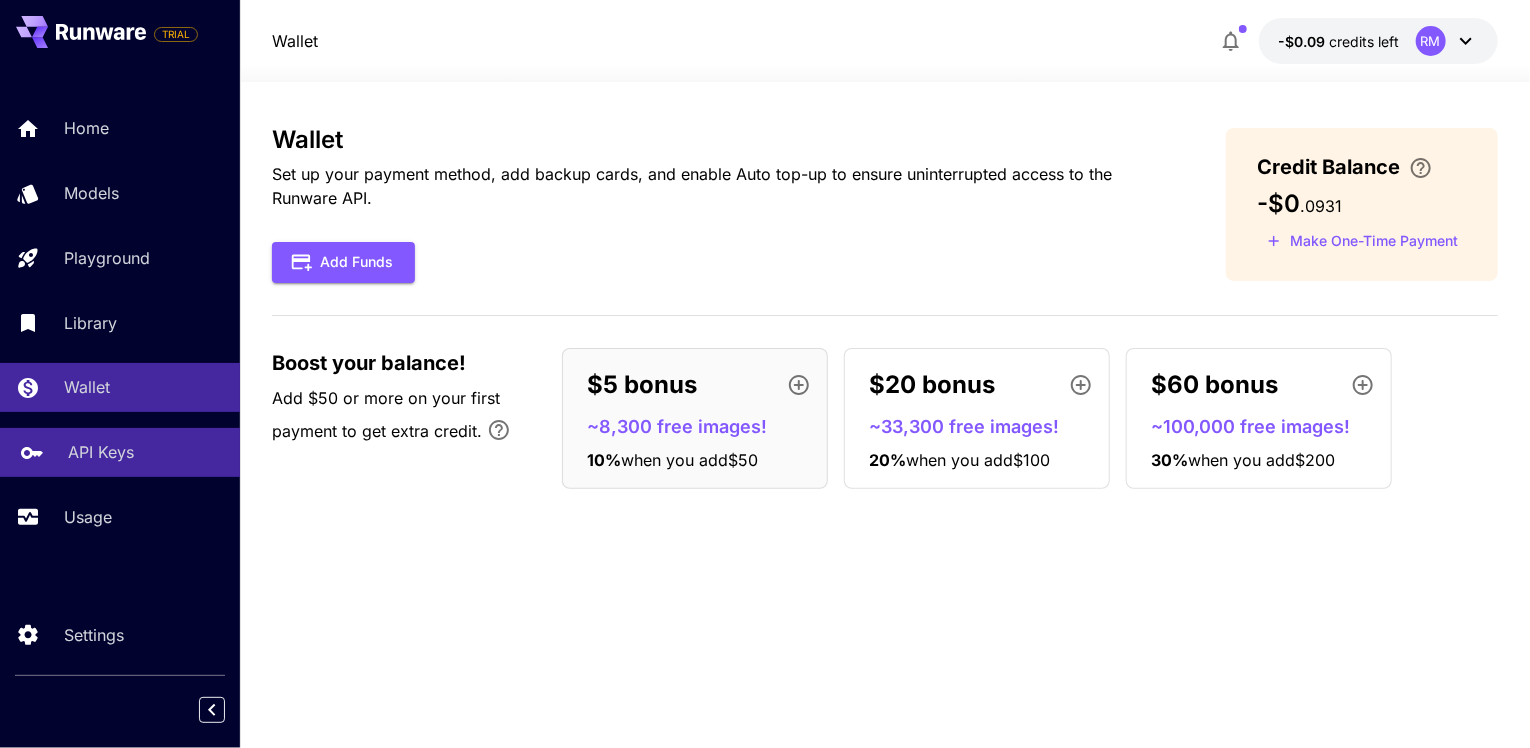 click on "API Keys" at bounding box center (146, 452) 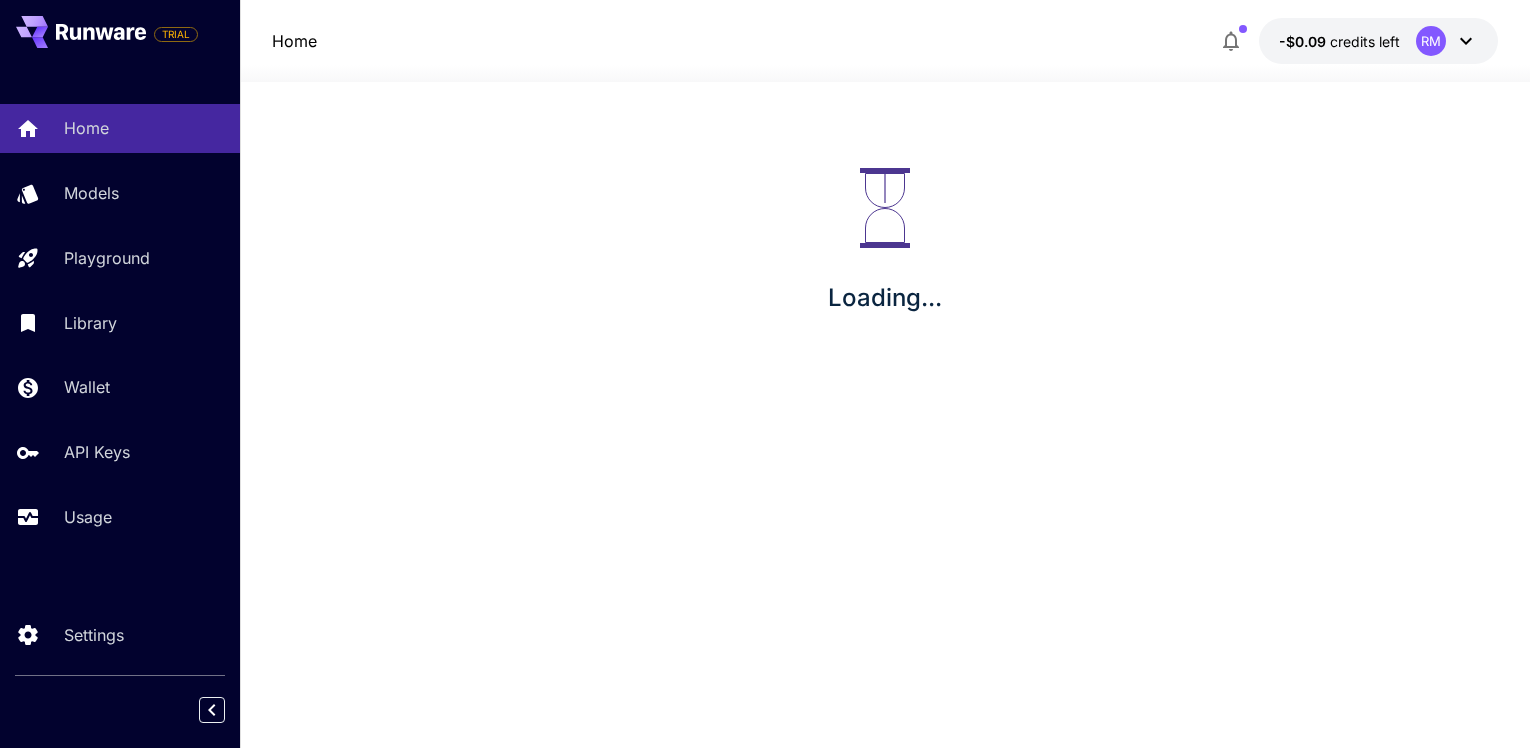 scroll, scrollTop: 0, scrollLeft: 0, axis: both 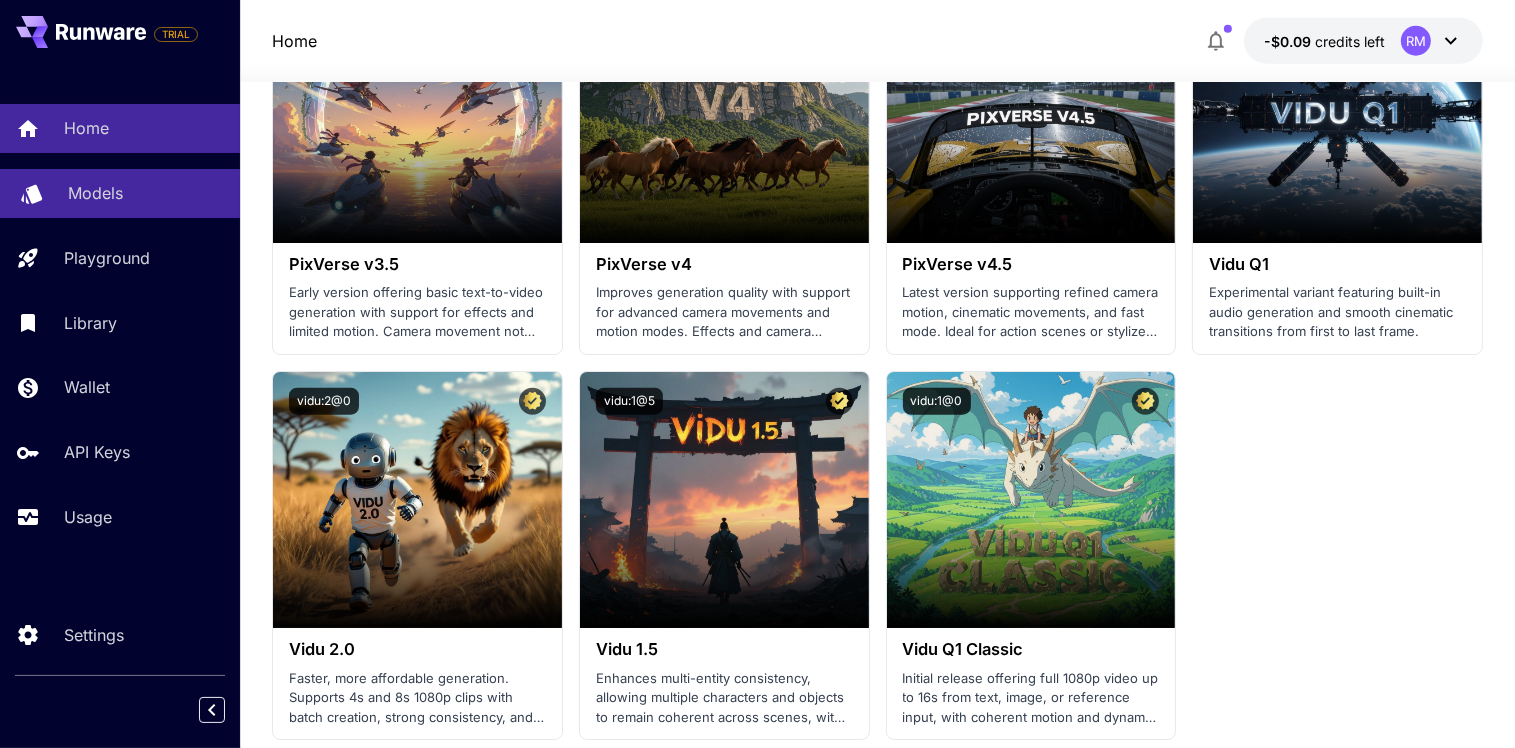 click on "Models" at bounding box center (120, 193) 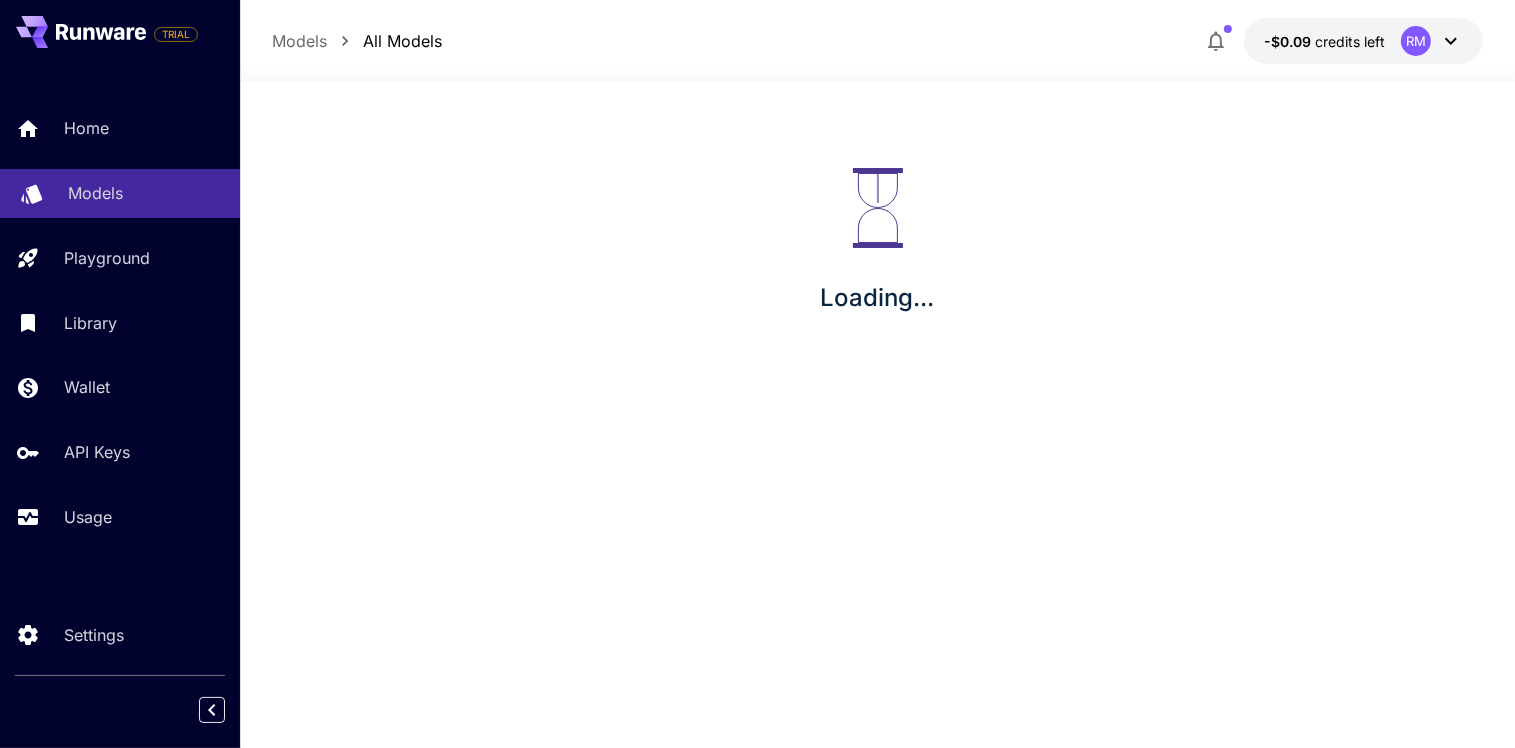 scroll, scrollTop: 0, scrollLeft: 0, axis: both 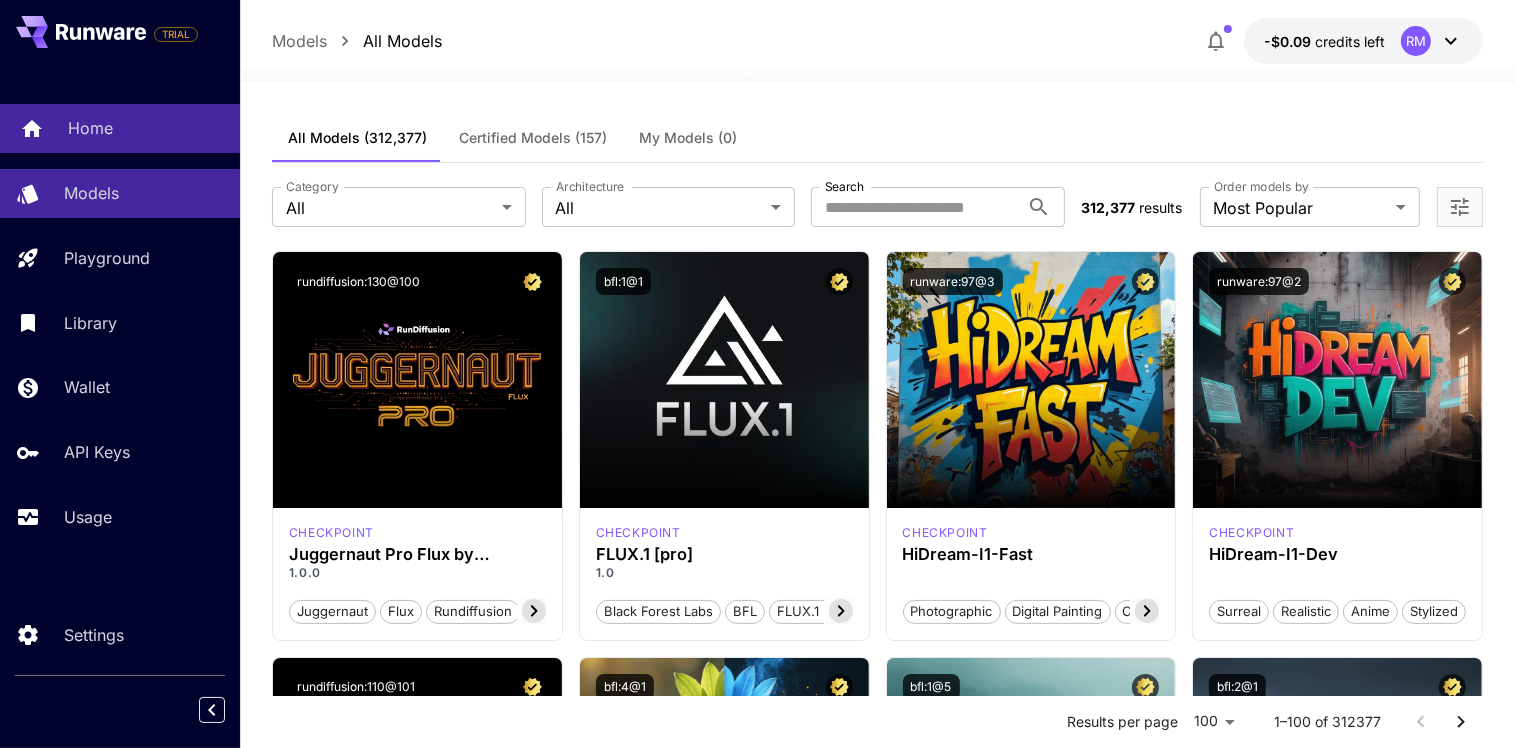 click on "Home" at bounding box center (120, 128) 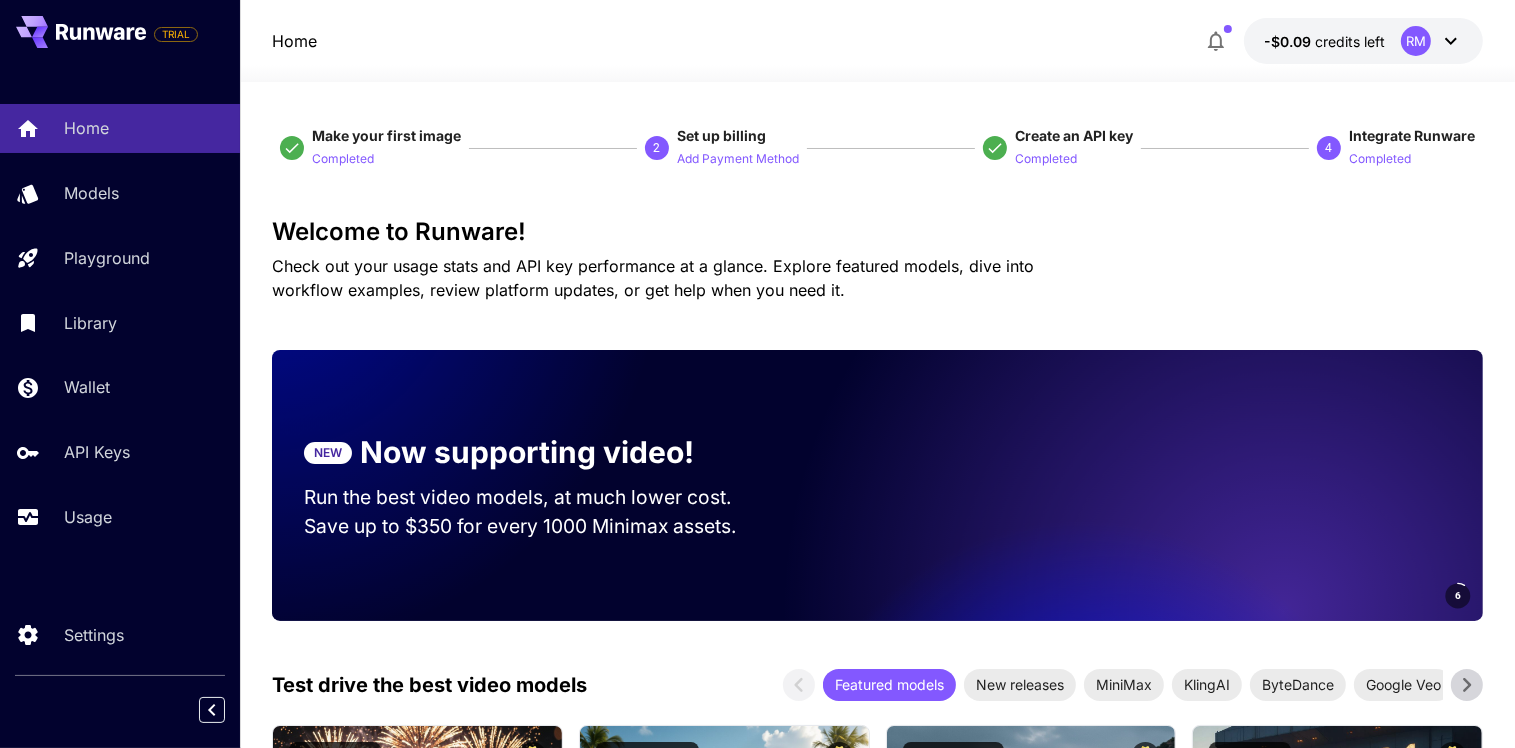 click on "Make your first image Completed" at bounding box center (386, 148) 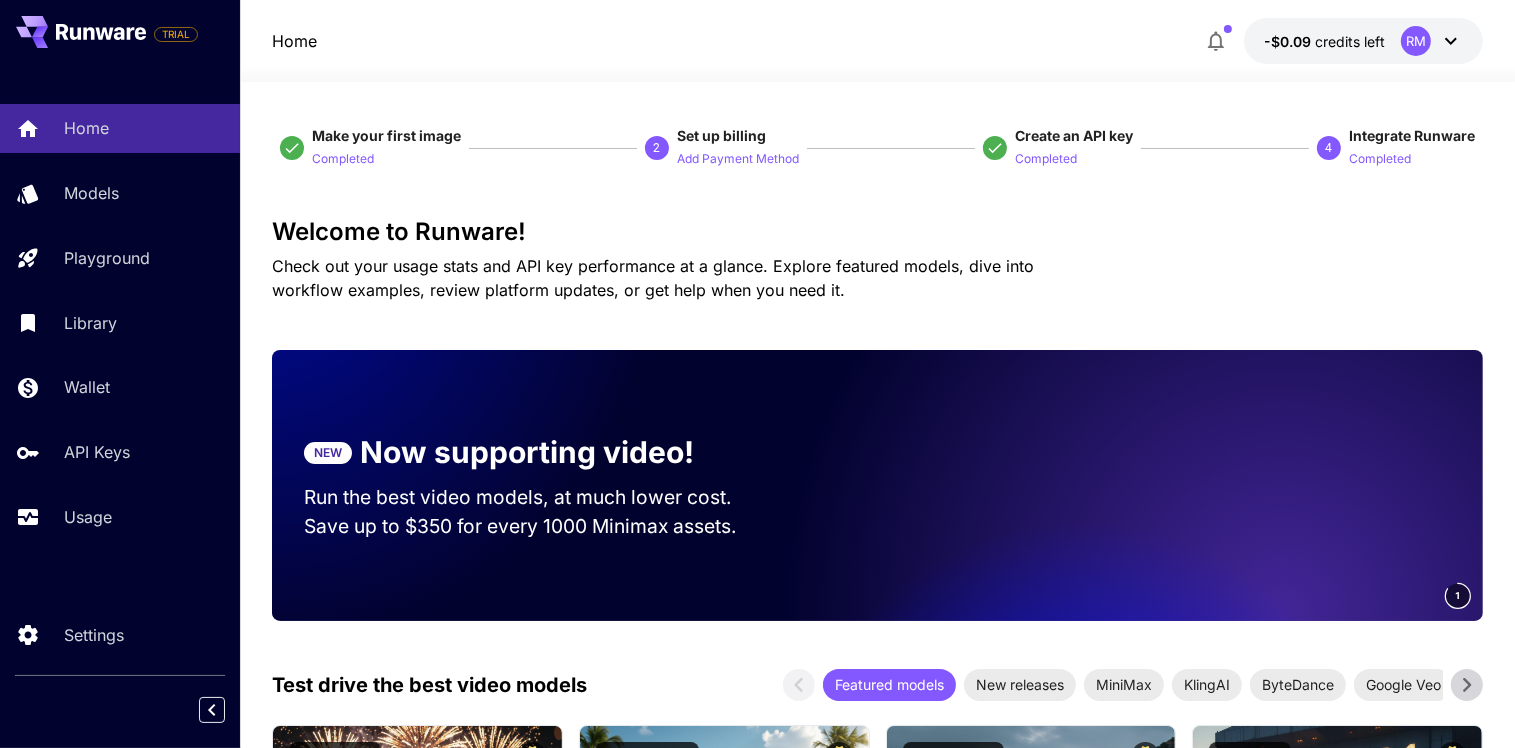 click on "Make your first image Completed" at bounding box center [386, 148] 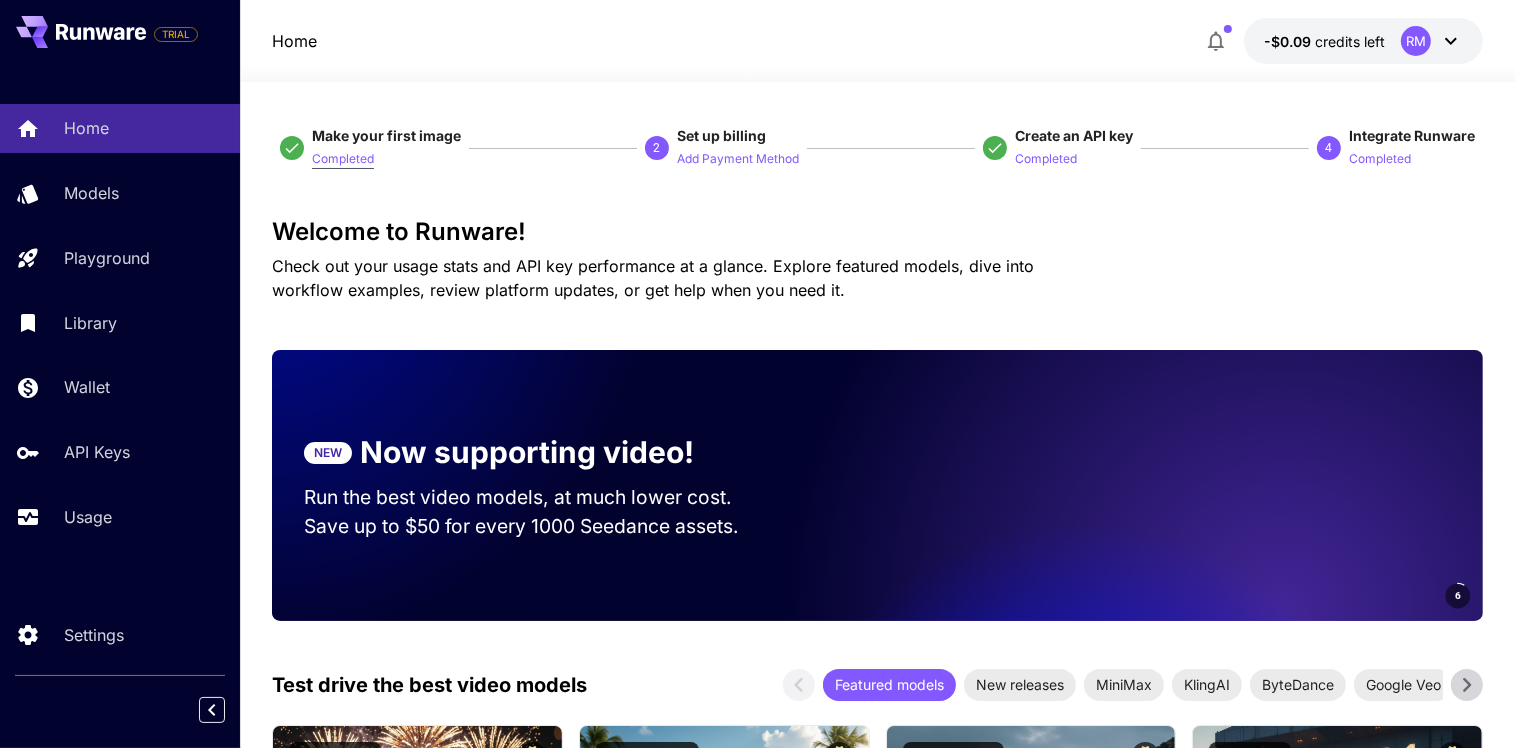 click on "Completed" at bounding box center [343, 159] 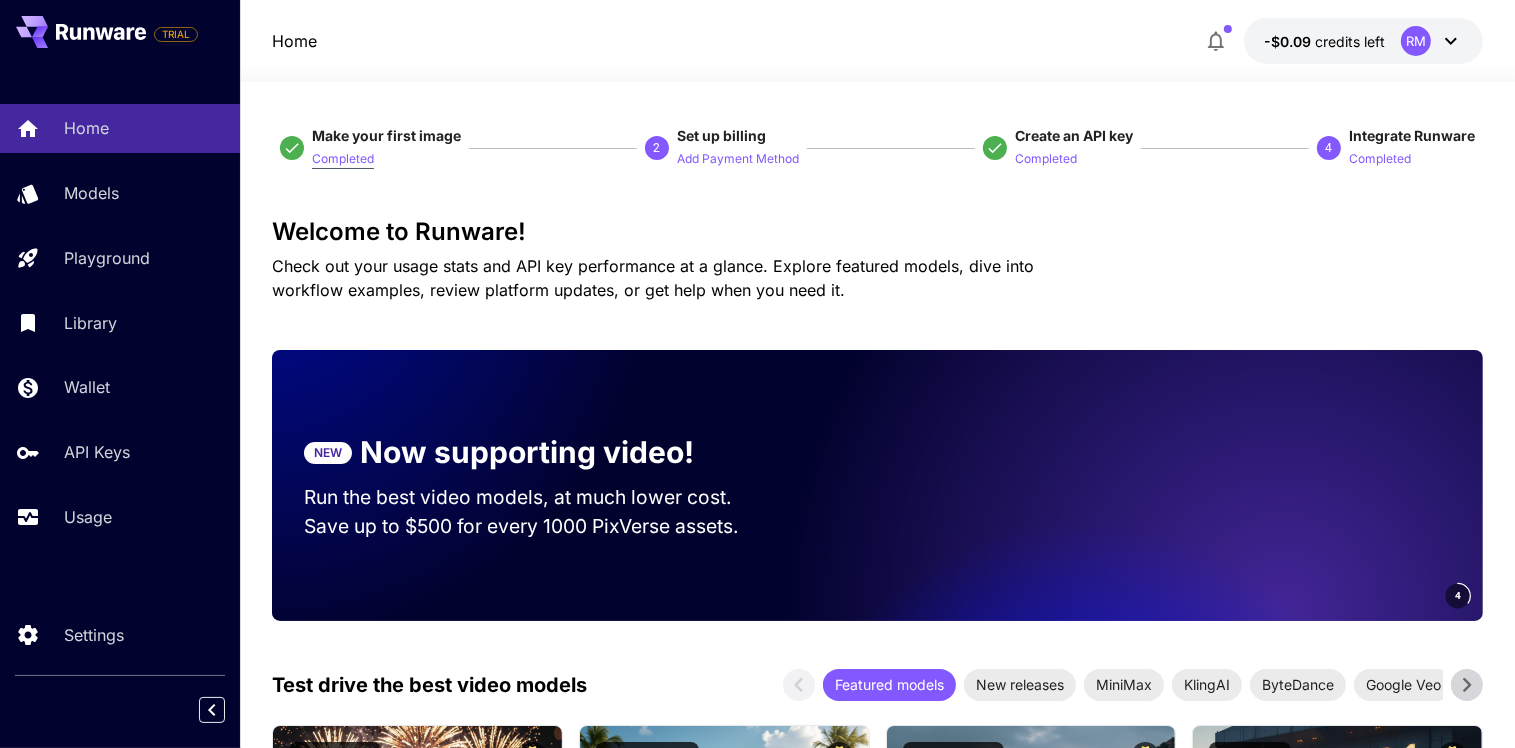click on "Completed" at bounding box center [343, 159] 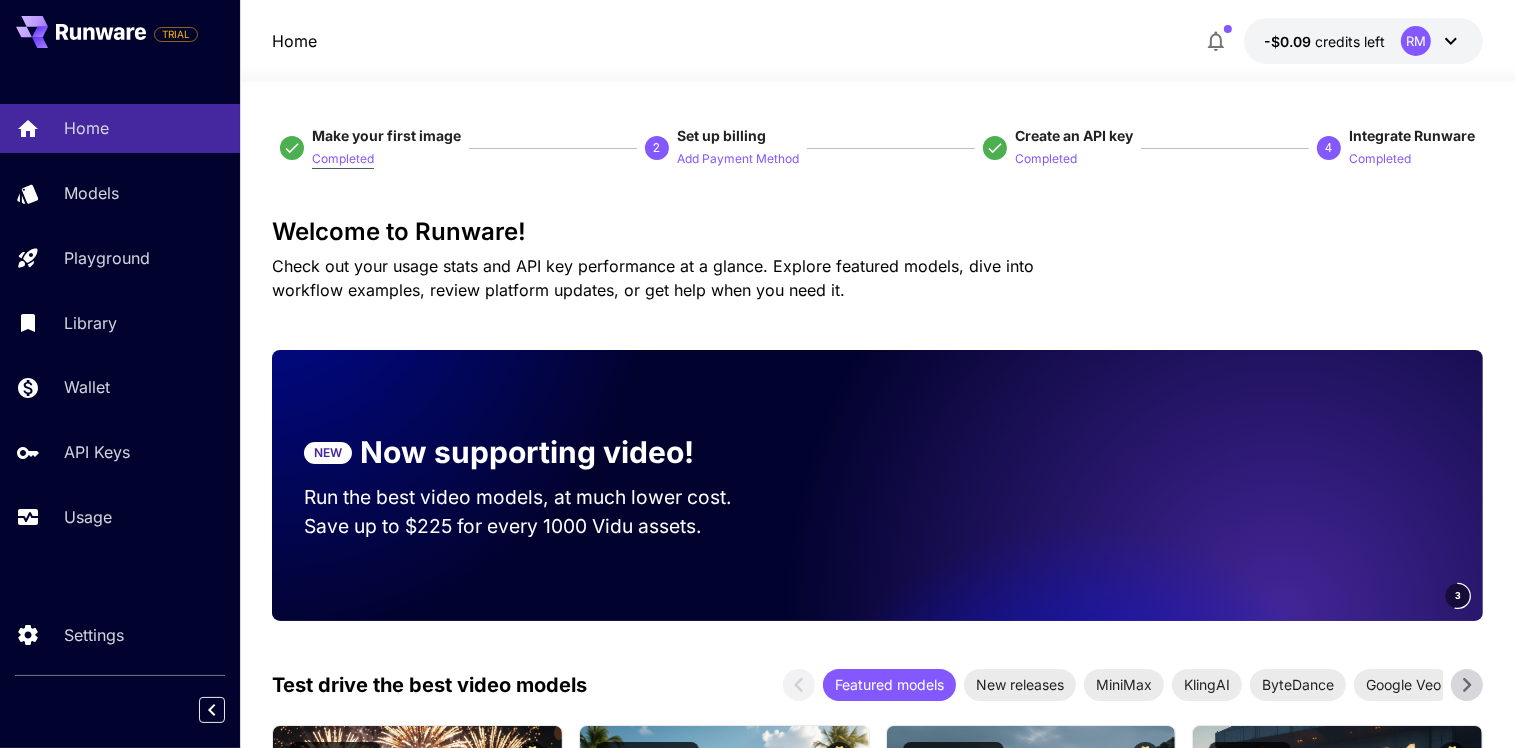 click on "Completed" at bounding box center (343, 159) 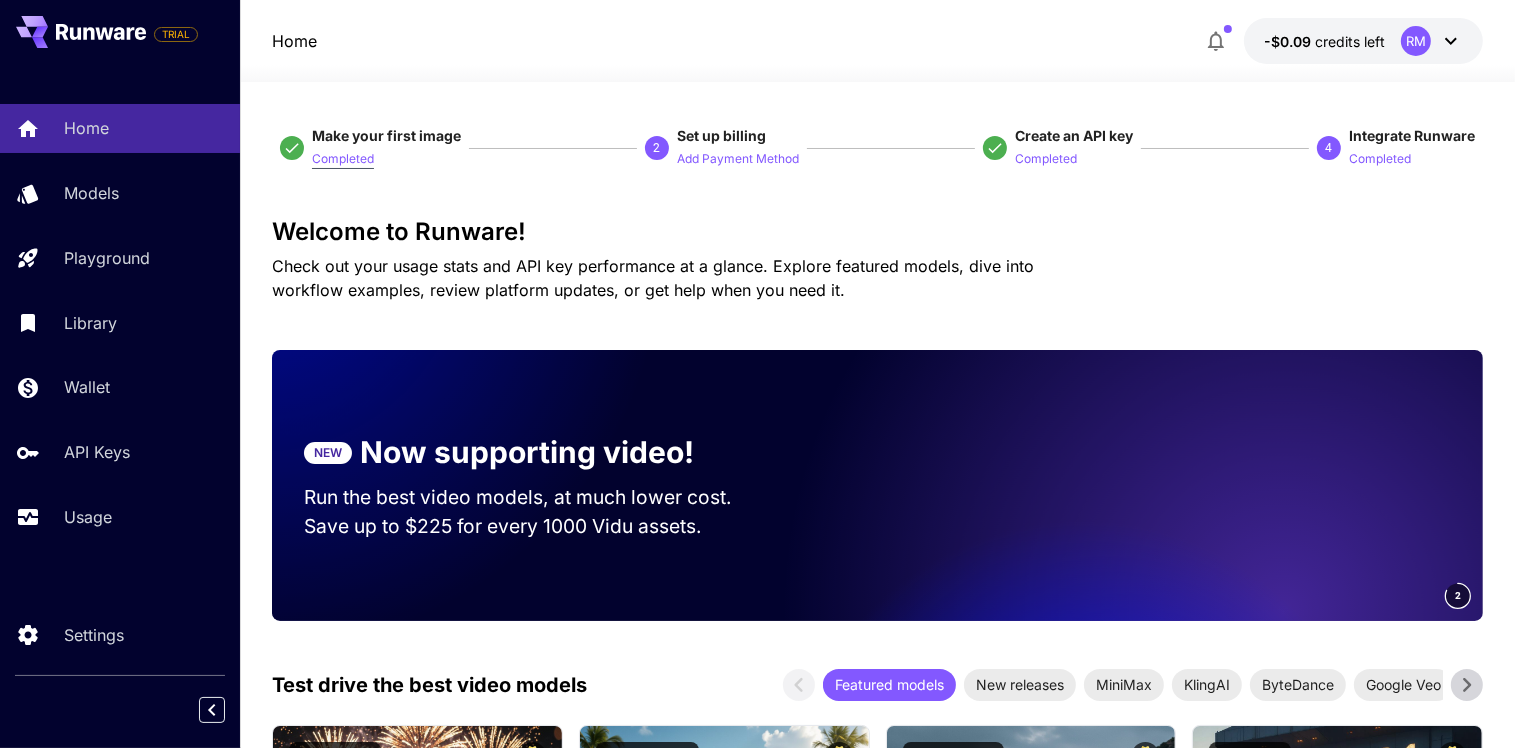 click on "Completed" at bounding box center (343, 159) 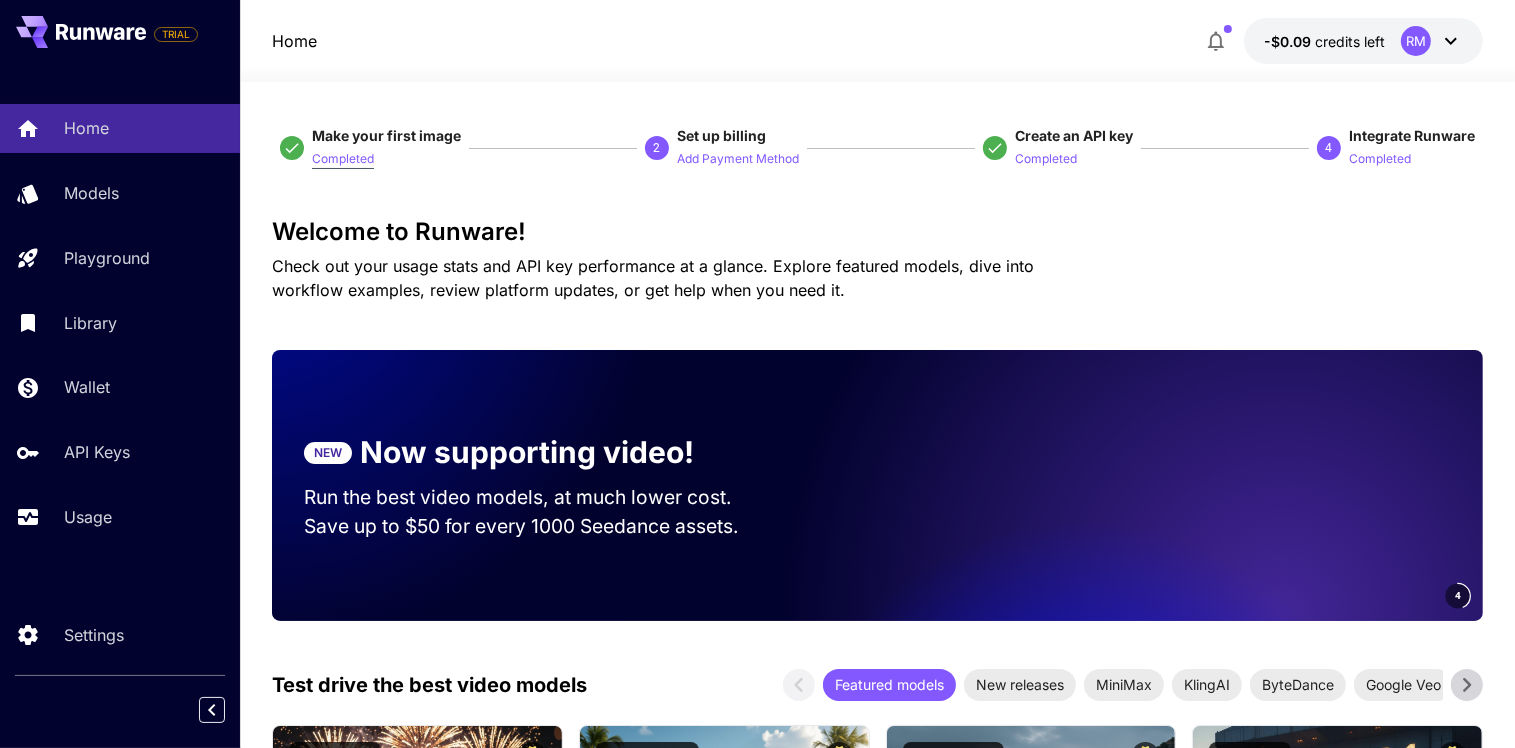 click on "Completed" at bounding box center (343, 159) 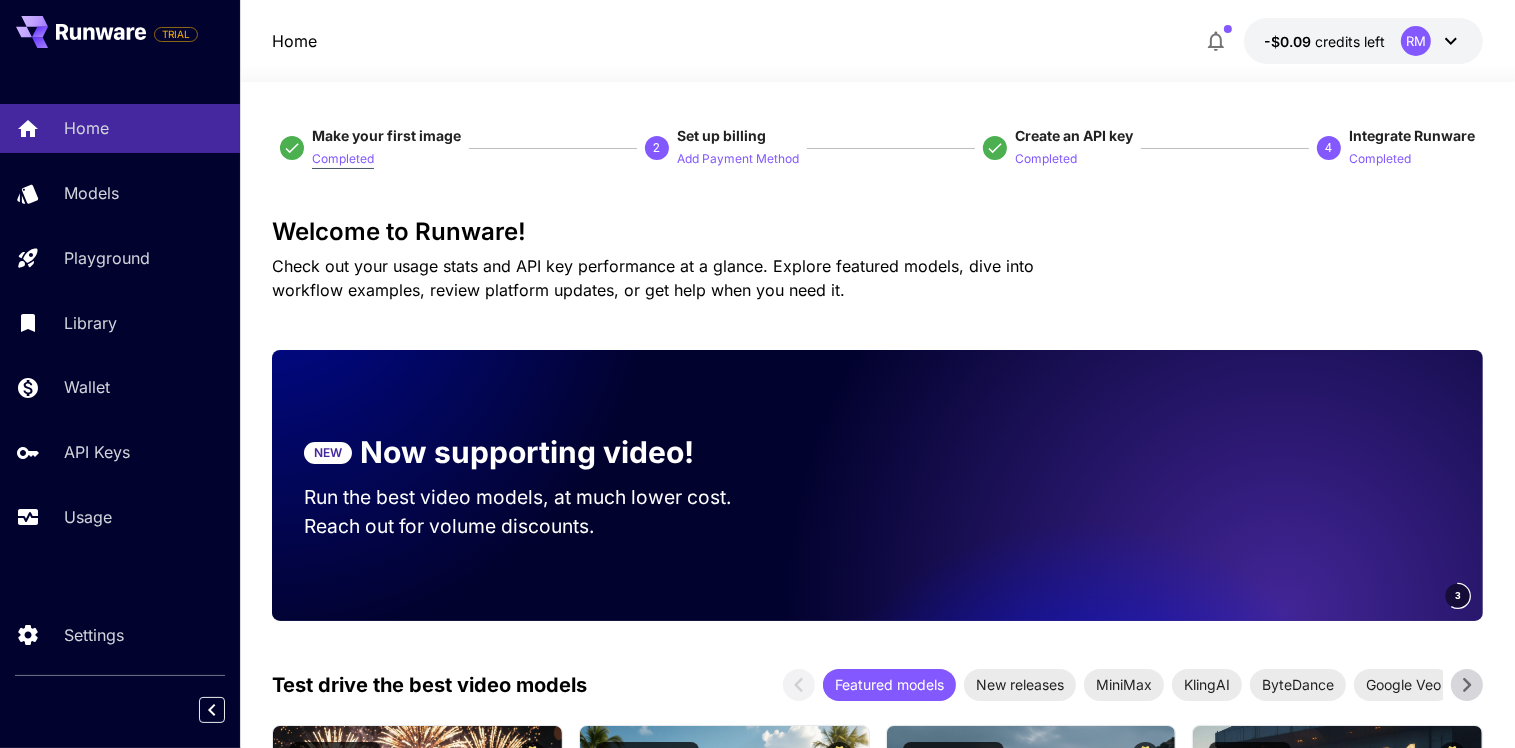 click on "Completed" at bounding box center [343, 159] 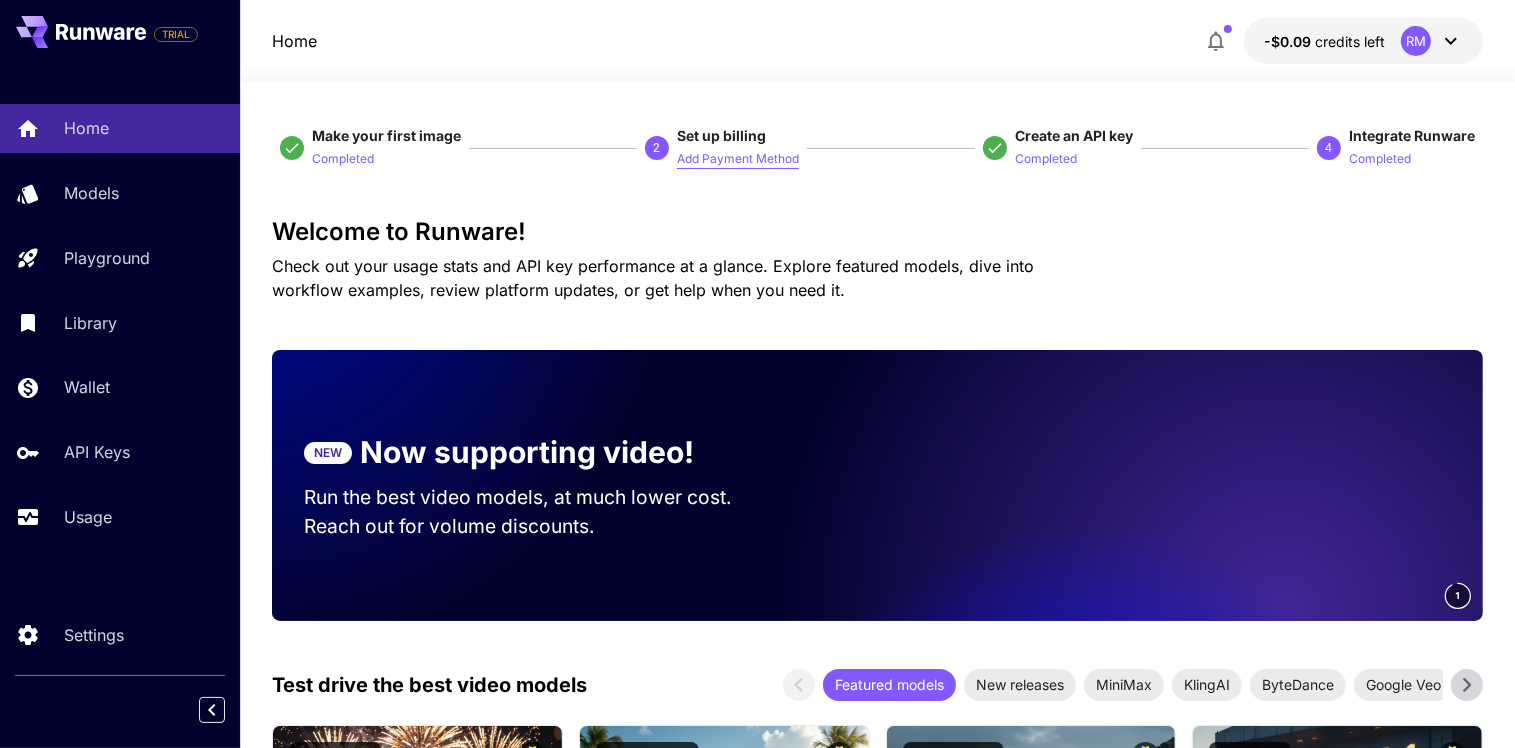 click on "Add Payment Method" at bounding box center (738, 159) 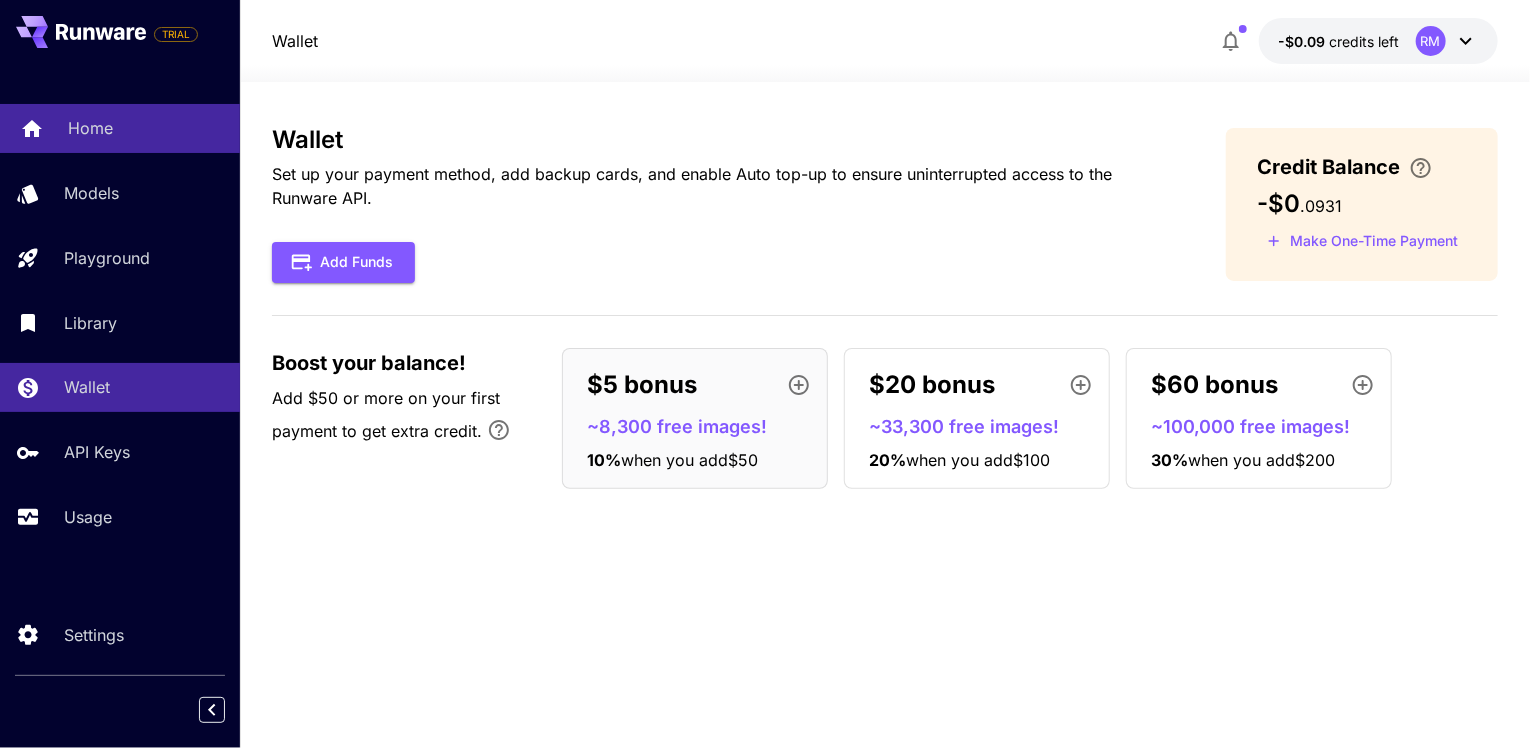click on "Home" at bounding box center (120, 128) 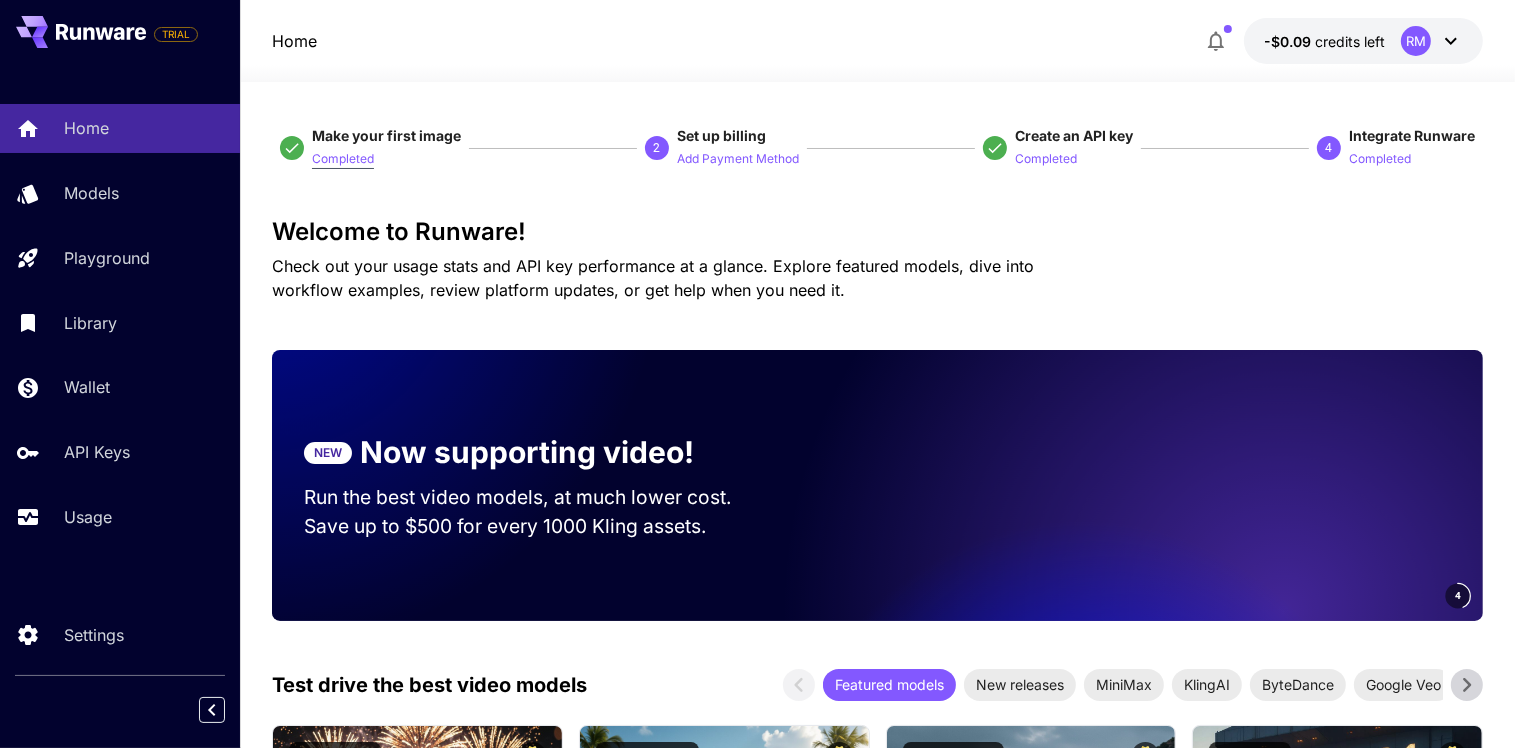 click on "Completed" at bounding box center [343, 159] 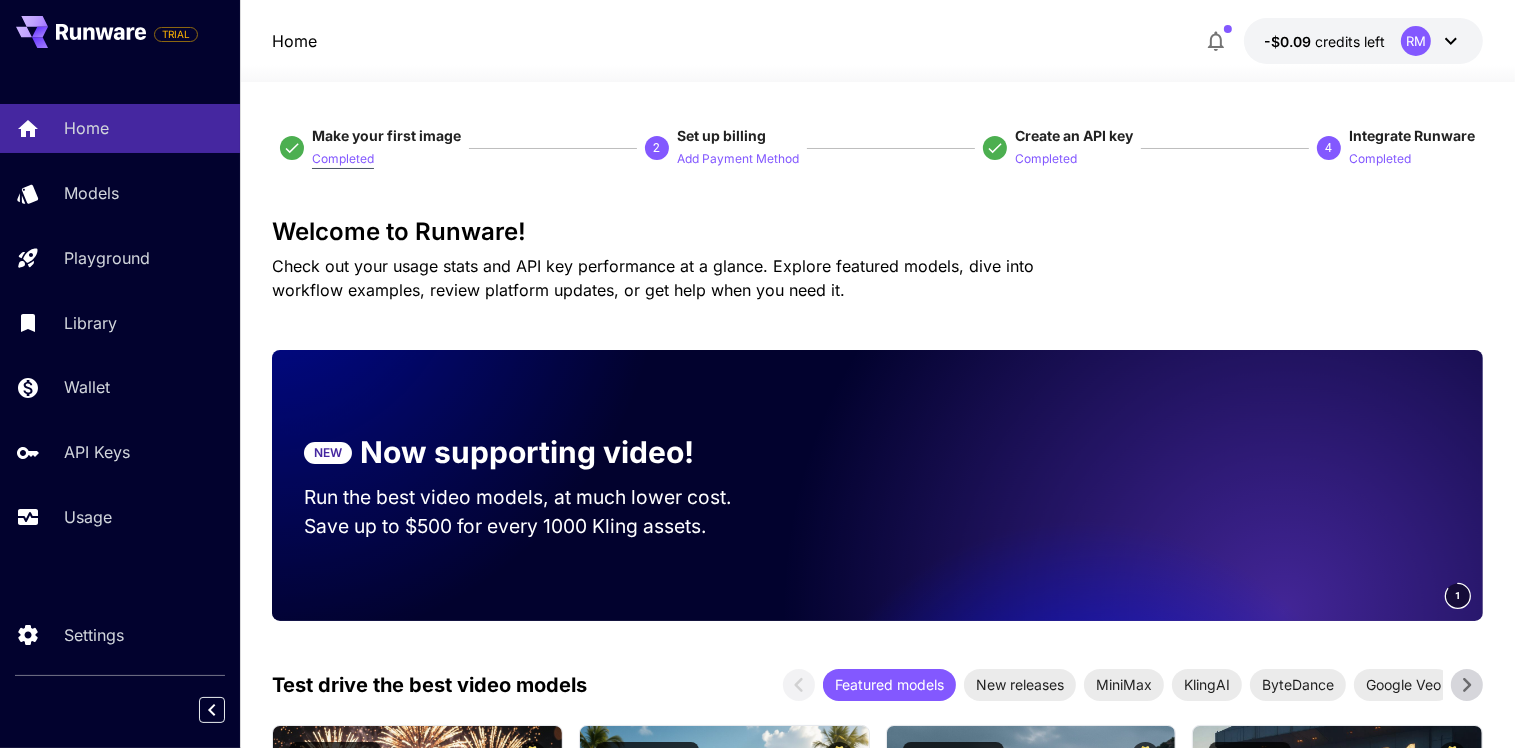 click on "Completed" at bounding box center [343, 159] 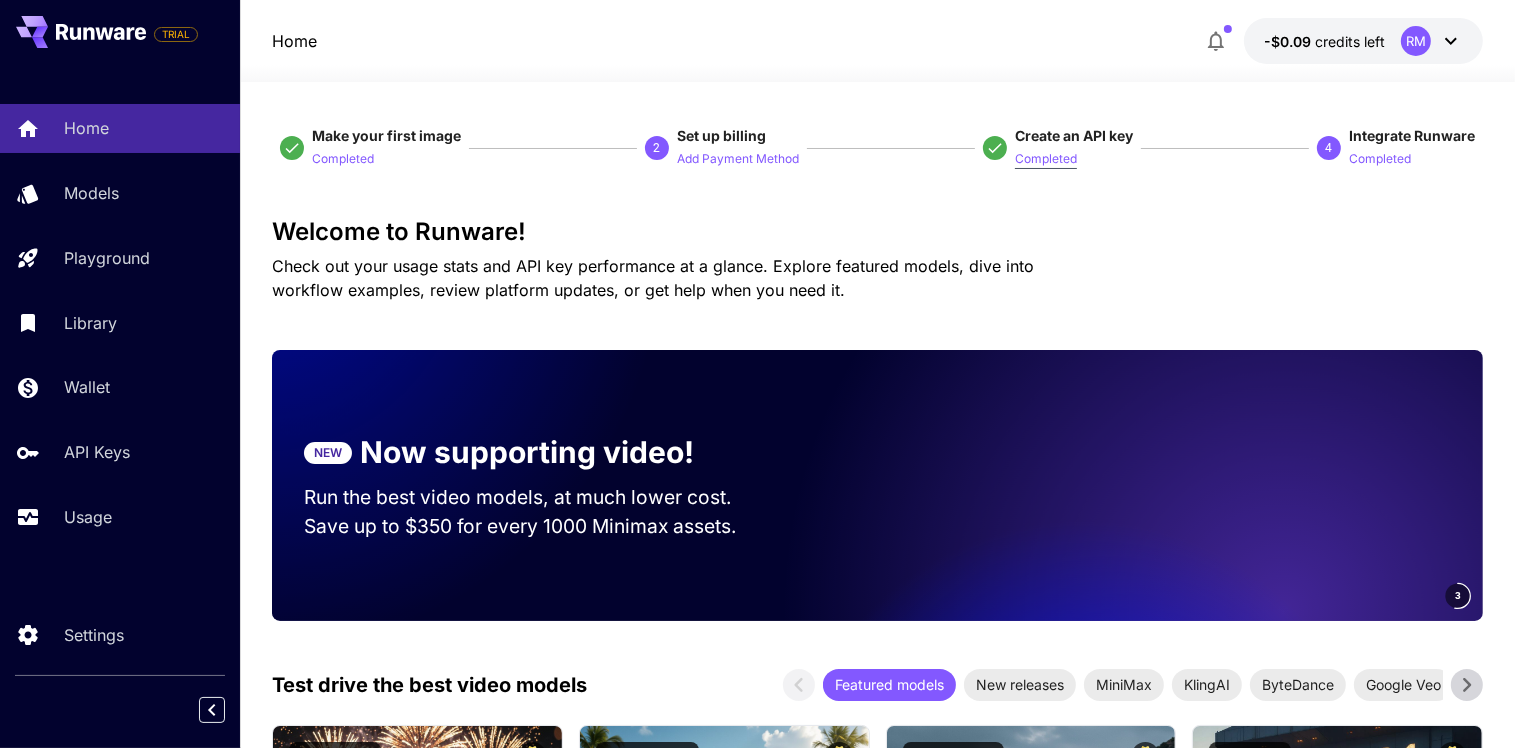 click on "Completed" at bounding box center [1046, 159] 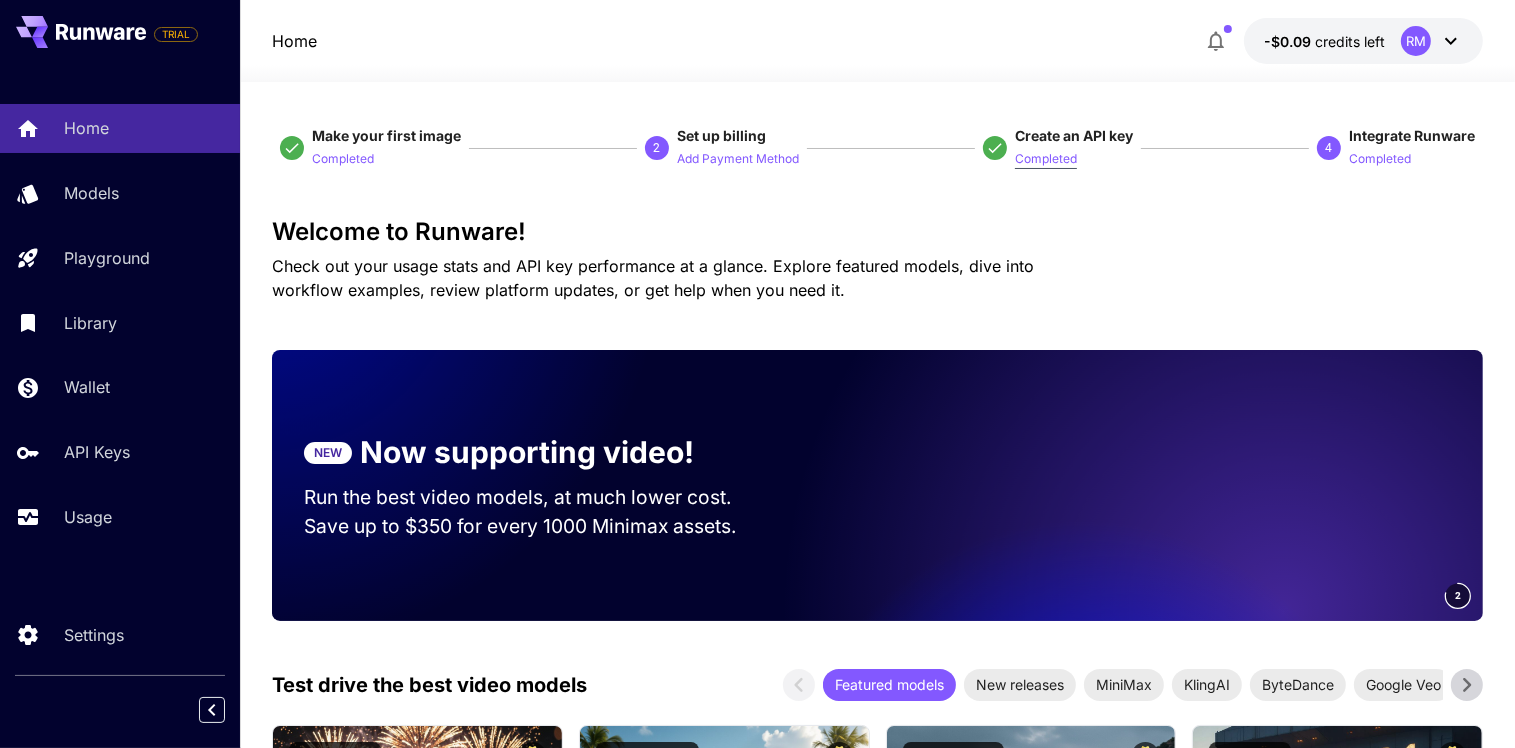 click on "Completed" at bounding box center (1046, 159) 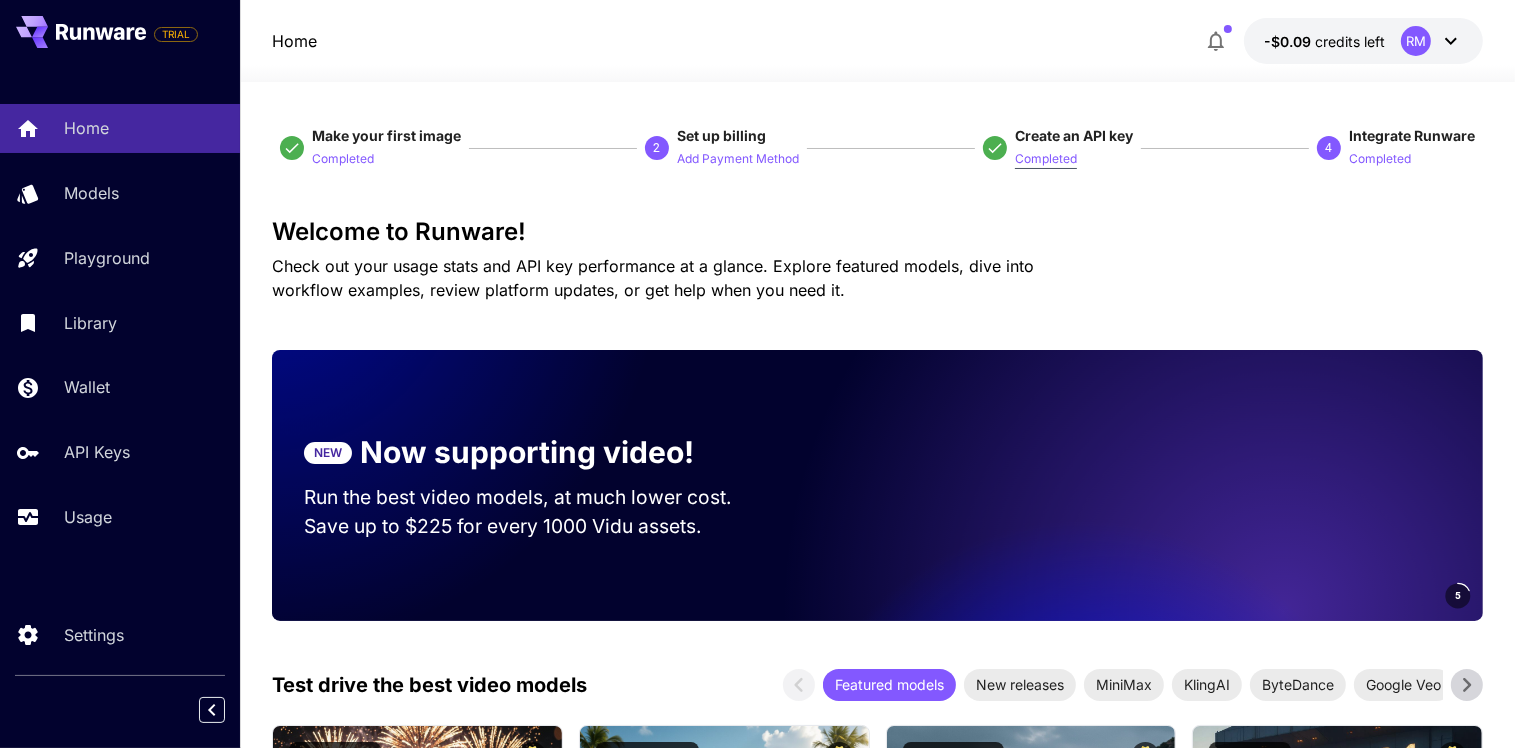 type 